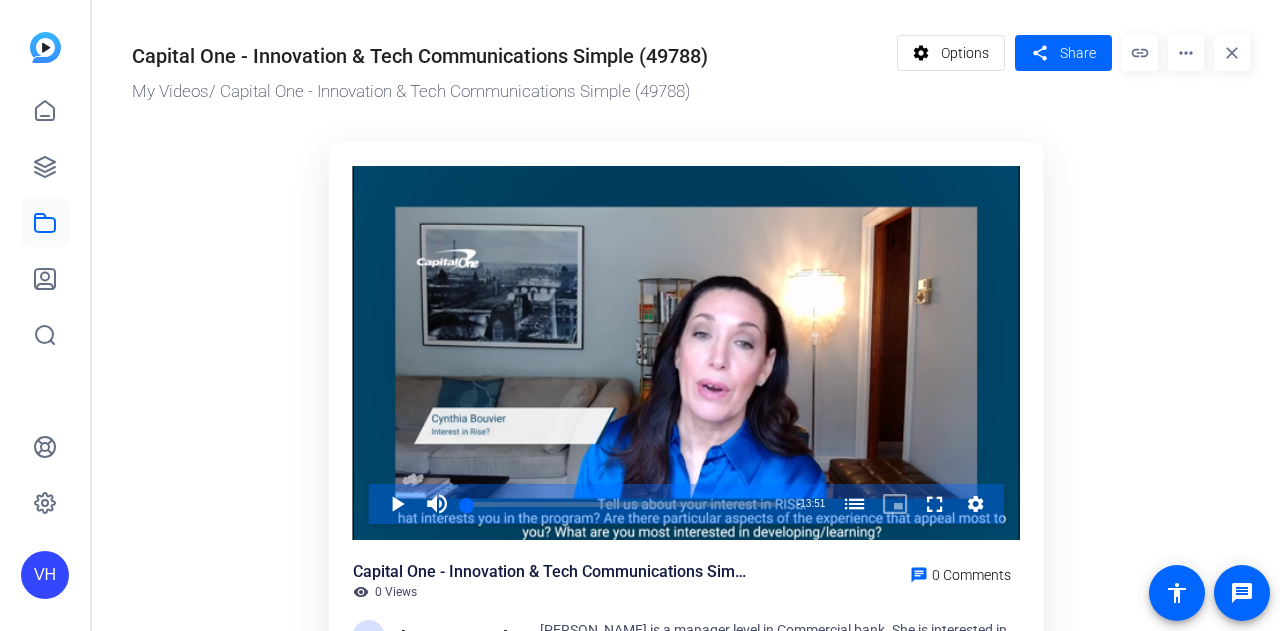 scroll, scrollTop: 0, scrollLeft: 0, axis: both 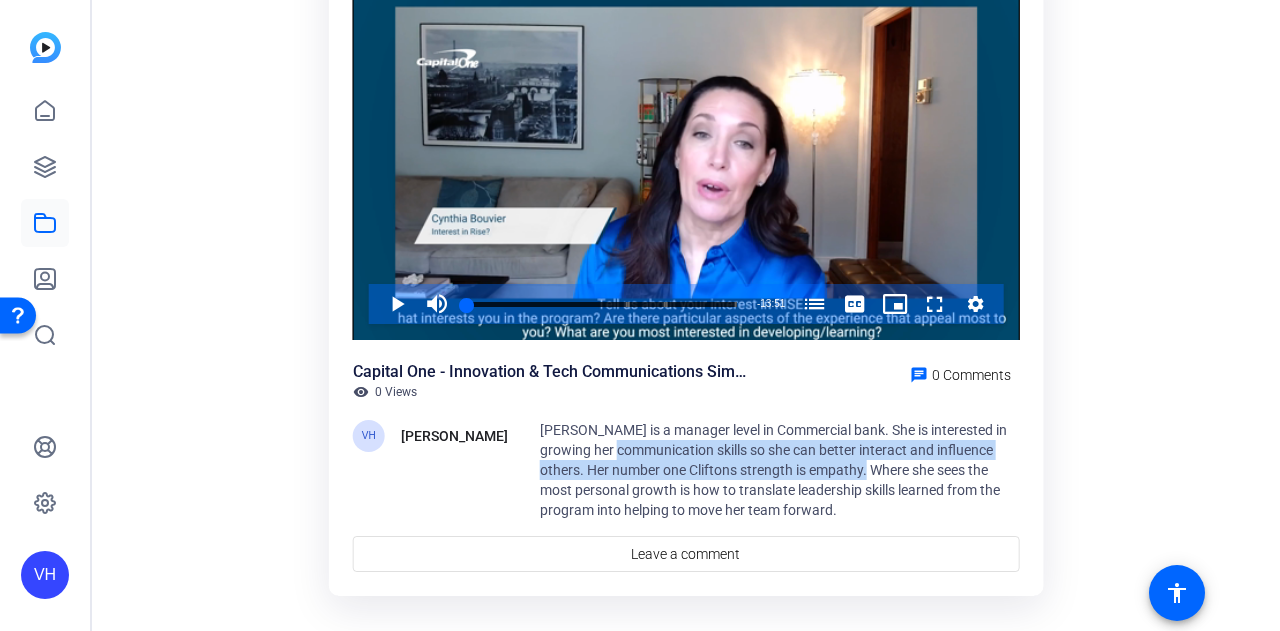 drag, startPoint x: 599, startPoint y: 443, endPoint x: 850, endPoint y: 468, distance: 252.24194 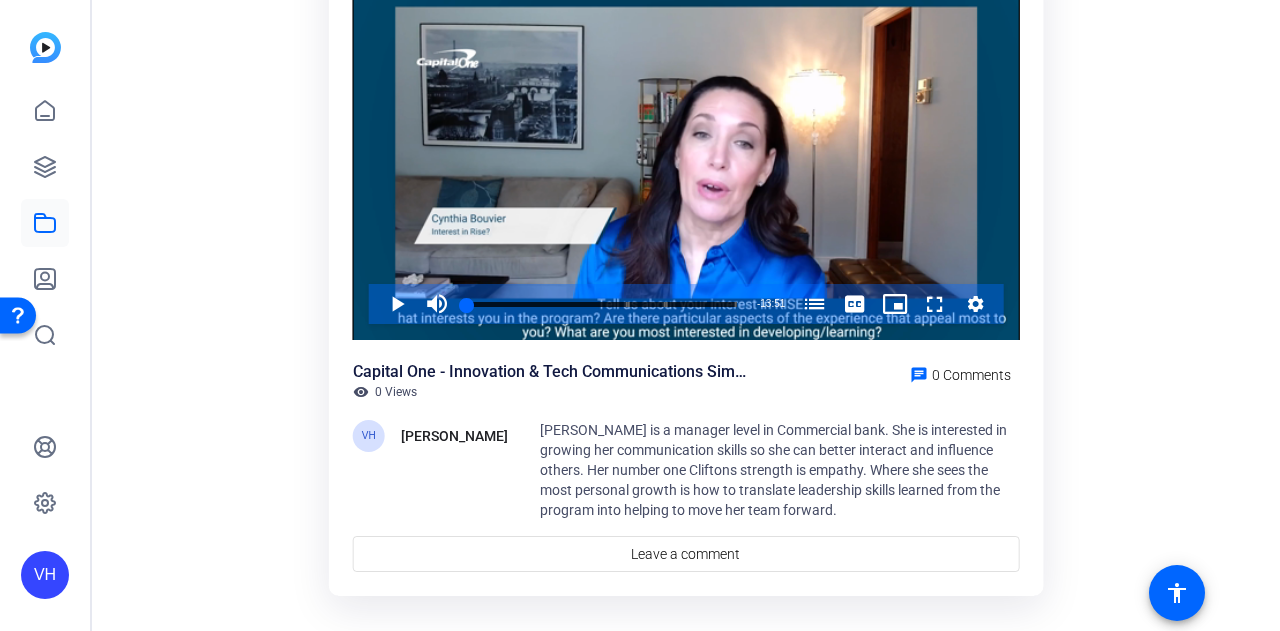 click on "Cynthia Bouvier is a manager level in Commercial bank. She is interested in growing her communication skills so she can better interact and influence others. Her number one Cliftons strength is empathy. Where she sees the most personal growth is how to translate leadership skills learned from the program into helping to move her team forward." 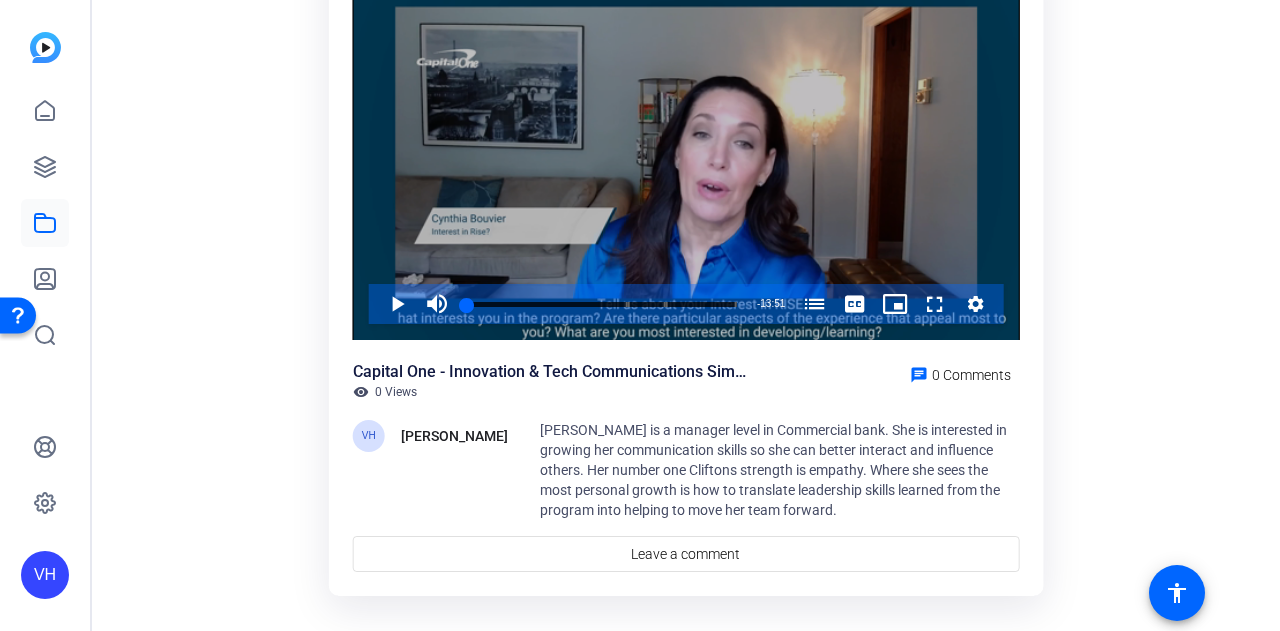 scroll, scrollTop: 0, scrollLeft: 0, axis: both 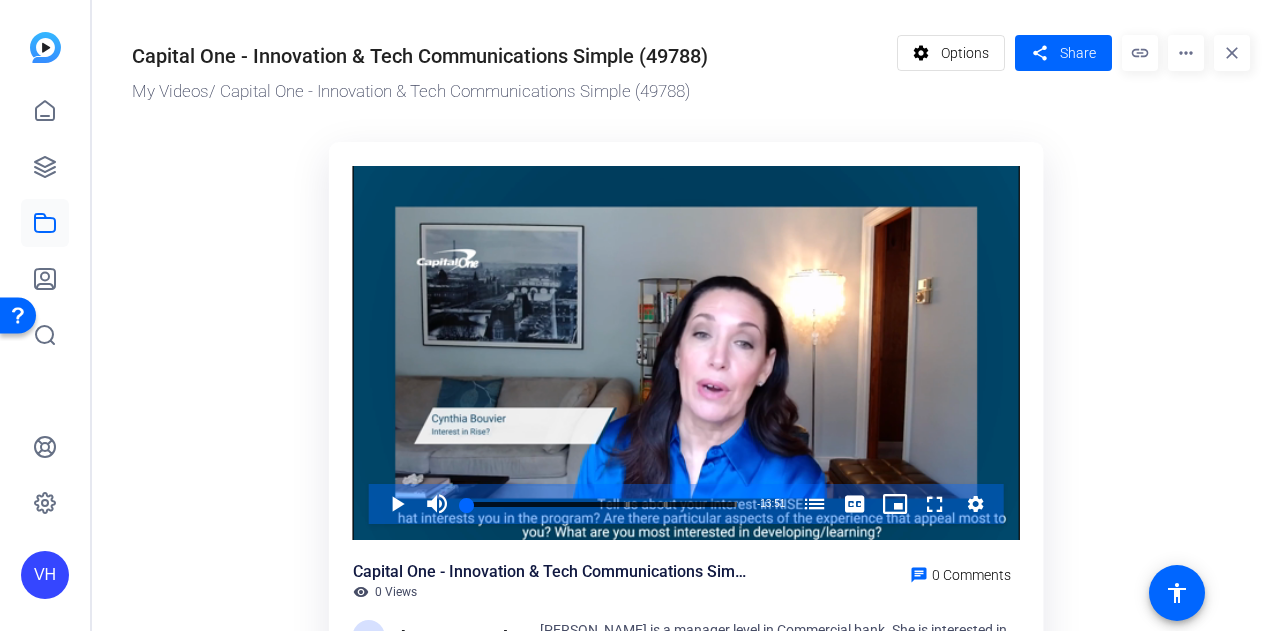 click on "Capital One - Innovation & Tech Communications Simple (49788)" 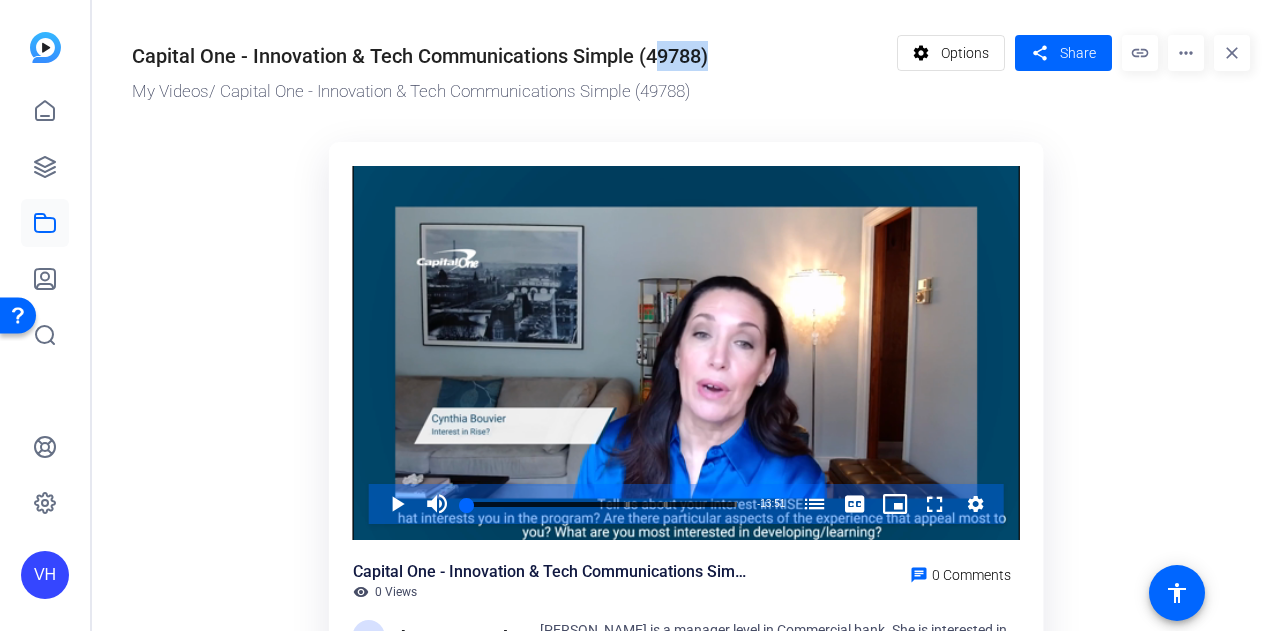 click on "Capital One - Innovation & Tech Communications Simple (49788)" 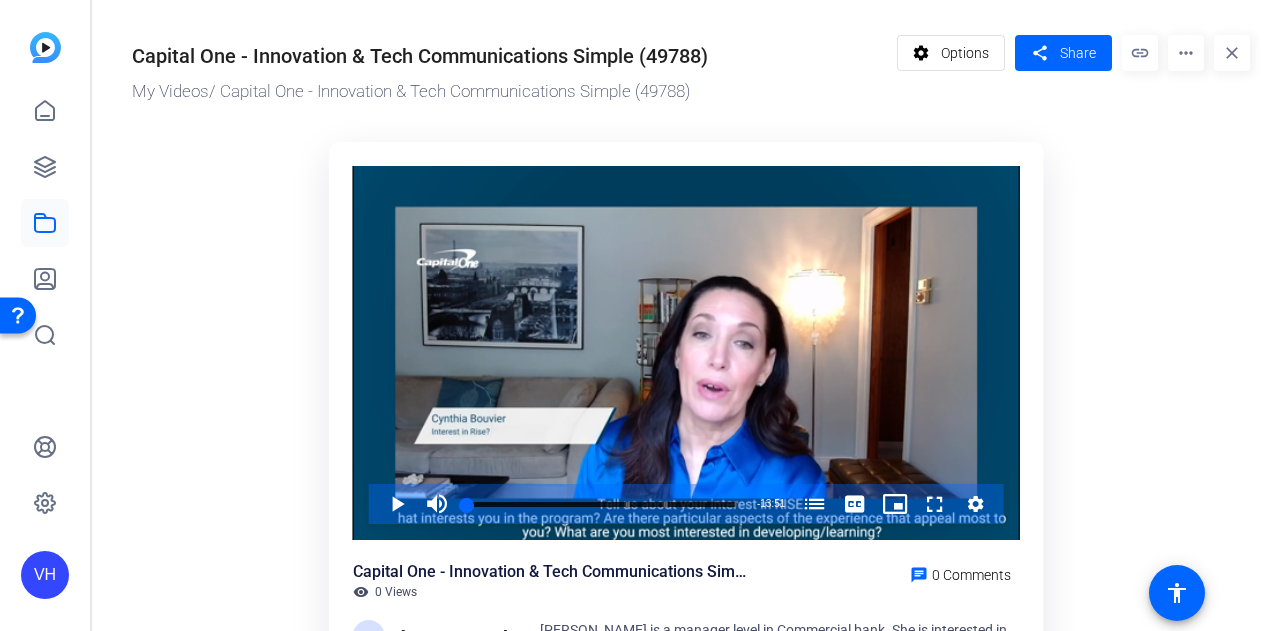 click on "Capital One - Innovation & Tech Communications Simple (49788)" 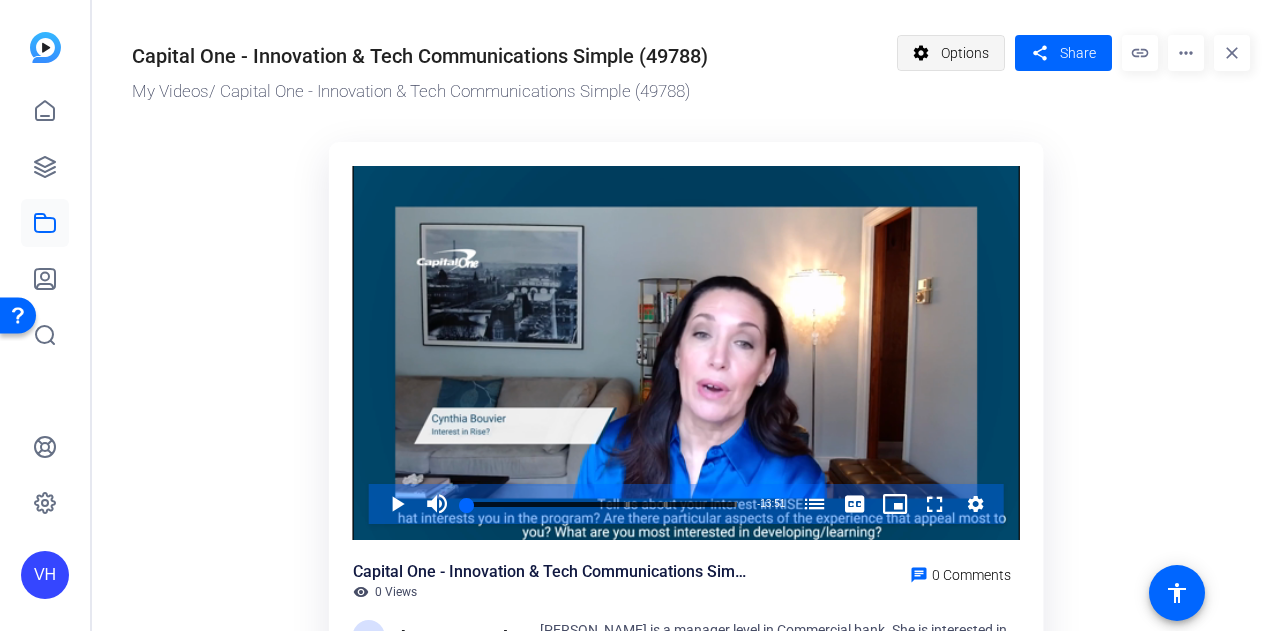 click on "Options" 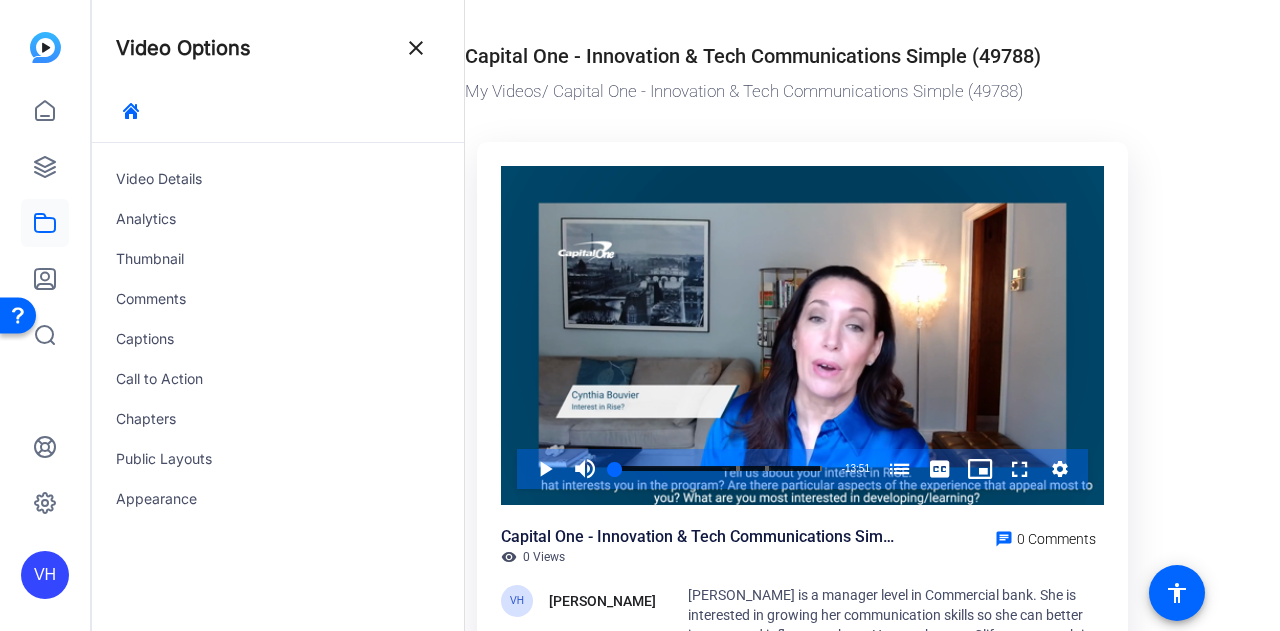 click on "Capital One - Innovation & Tech Communications Simple (49788)" 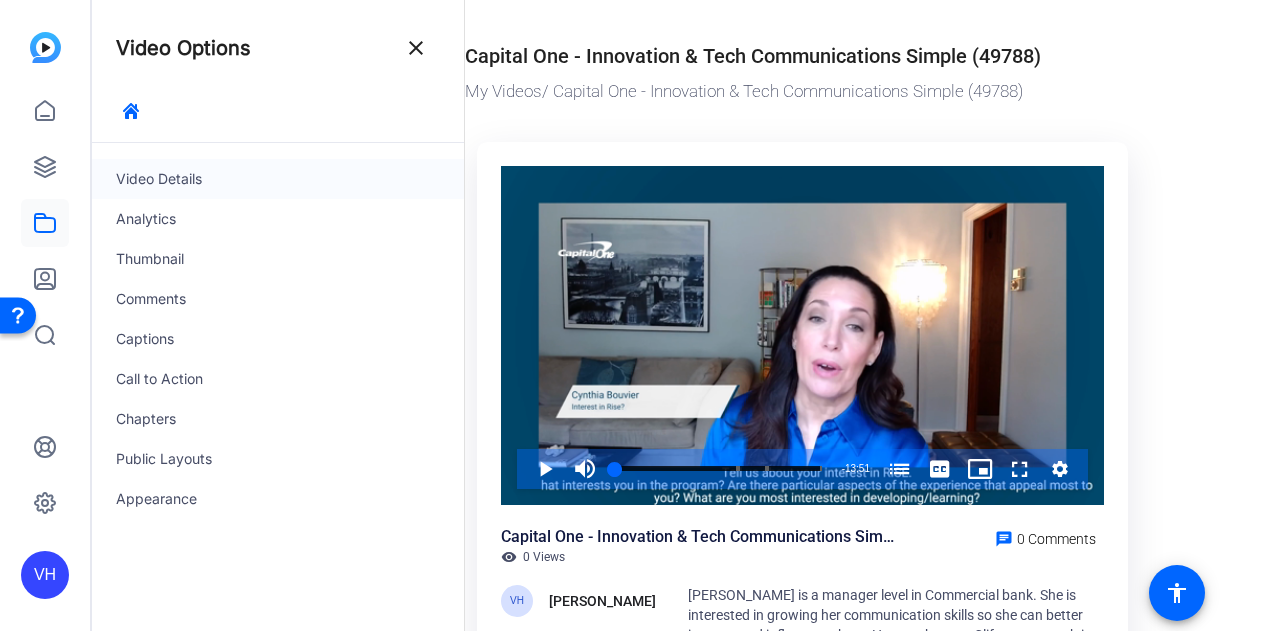 click on "Video Details" 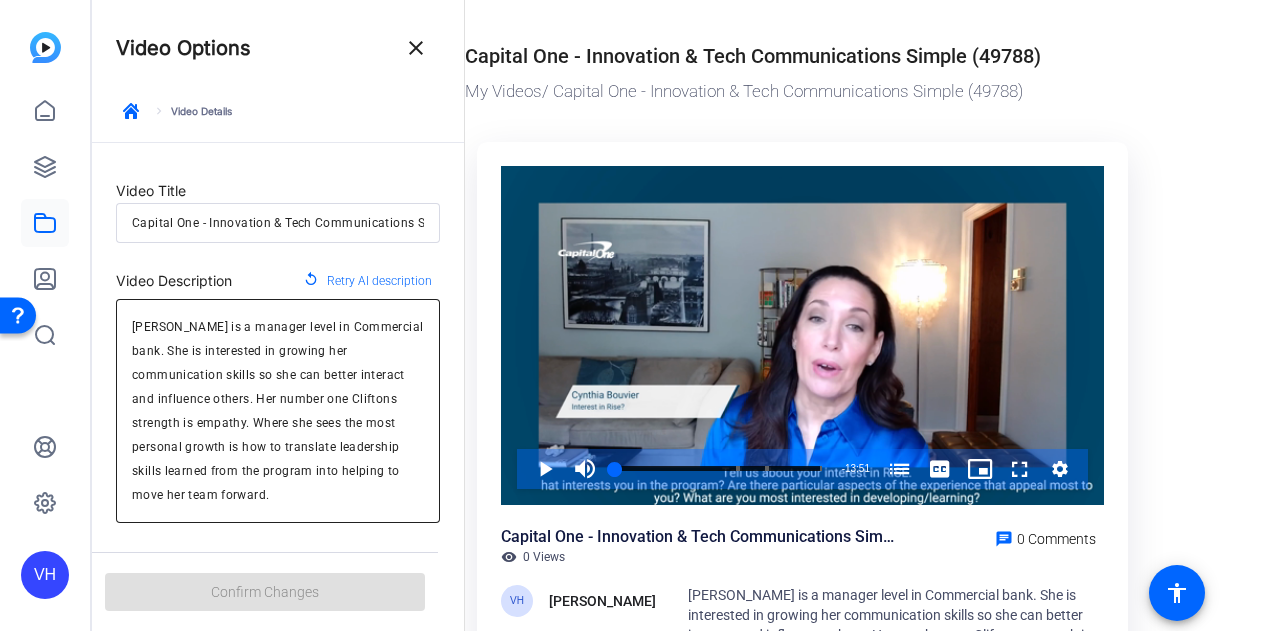 click on "Cynthia Bouvier is a manager level in Commercial bank. She is interested in growing her communication skills so she can better interact and influence others. Her number one Cliftons strength is empathy. Where she sees the most personal growth is how to translate leadership skills learned from the program into helping to move her team forward." at bounding box center [278, 411] 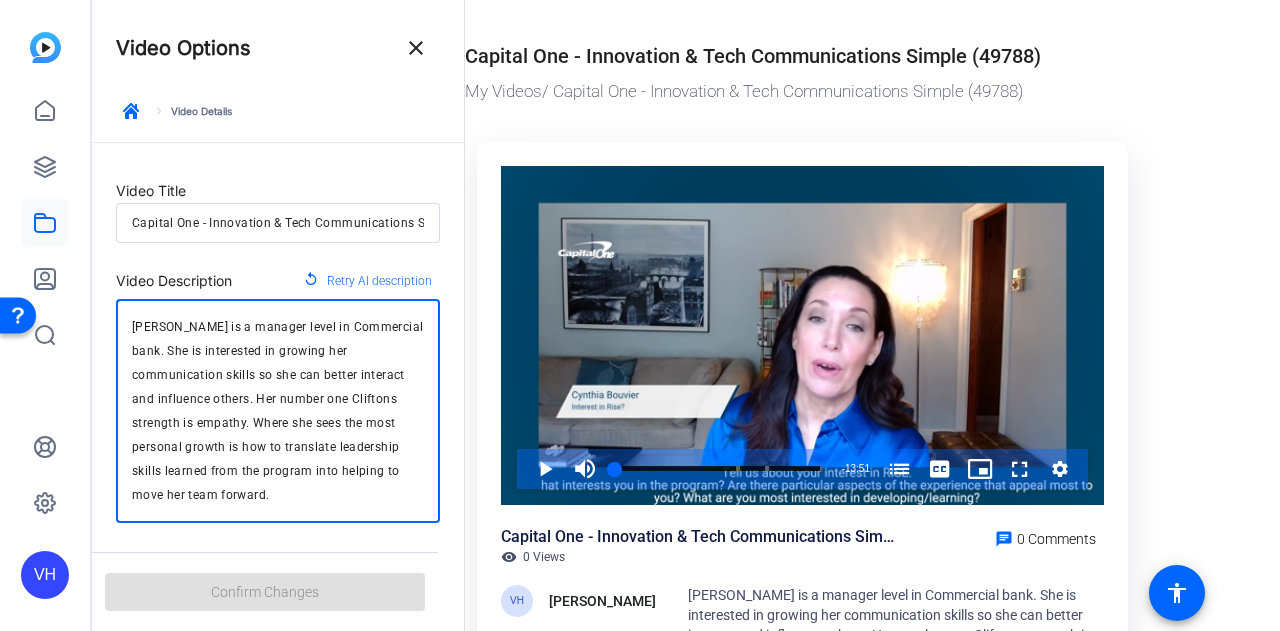 drag, startPoint x: 132, startPoint y: 321, endPoint x: 282, endPoint y: 499, distance: 232.77457 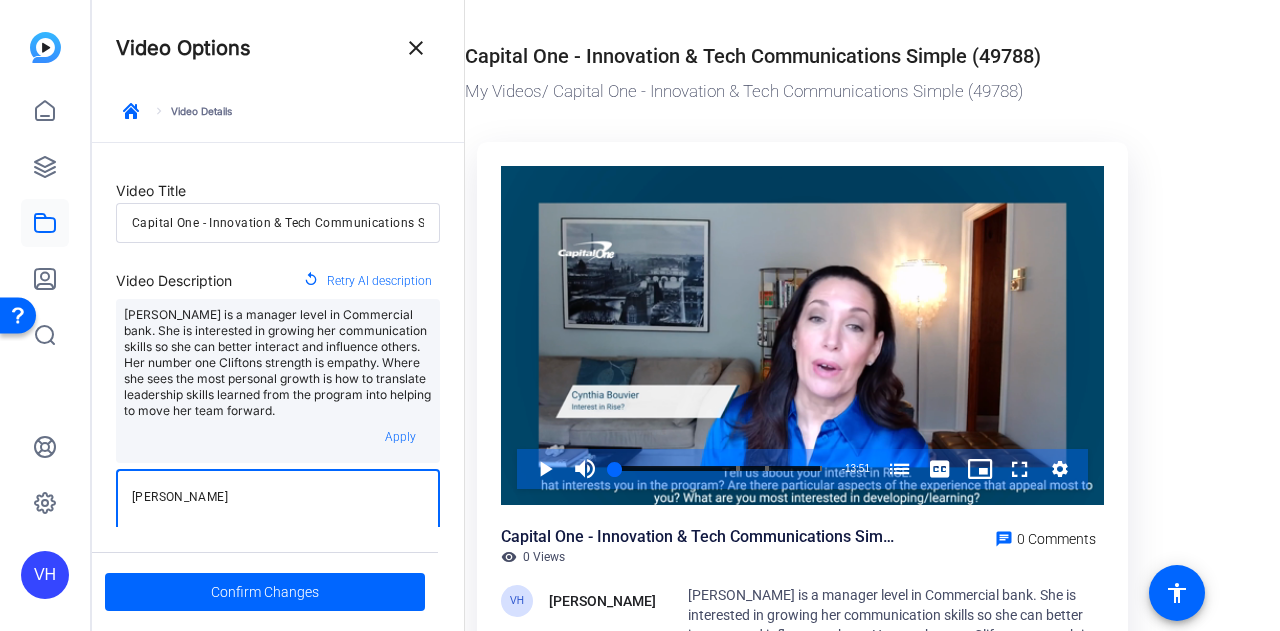 type on "[PERSON_NAME]" 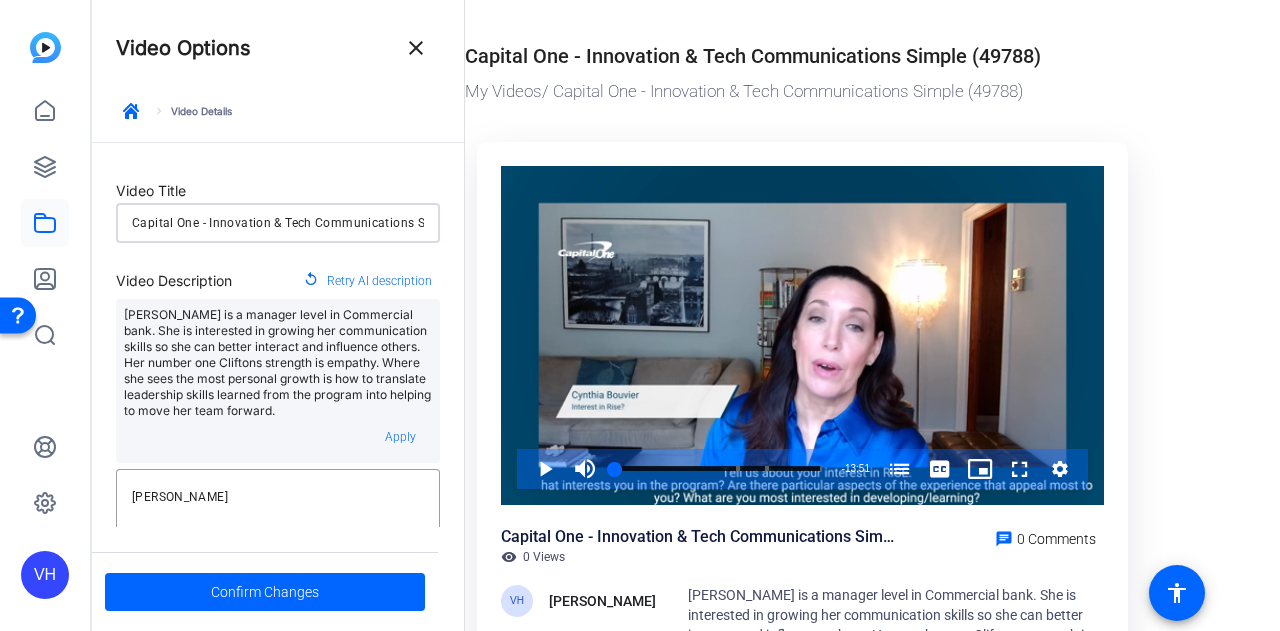 click on "Capital One - Innovation & Tech Communications Simple (49788)" at bounding box center [278, 223] 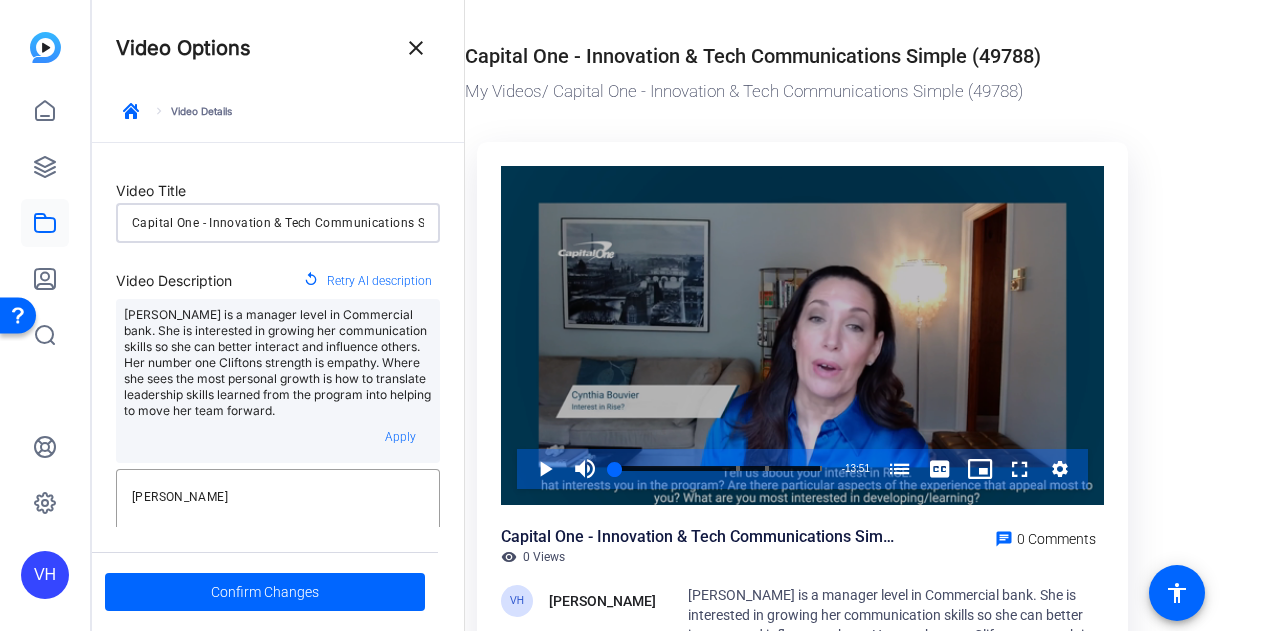type on "C" 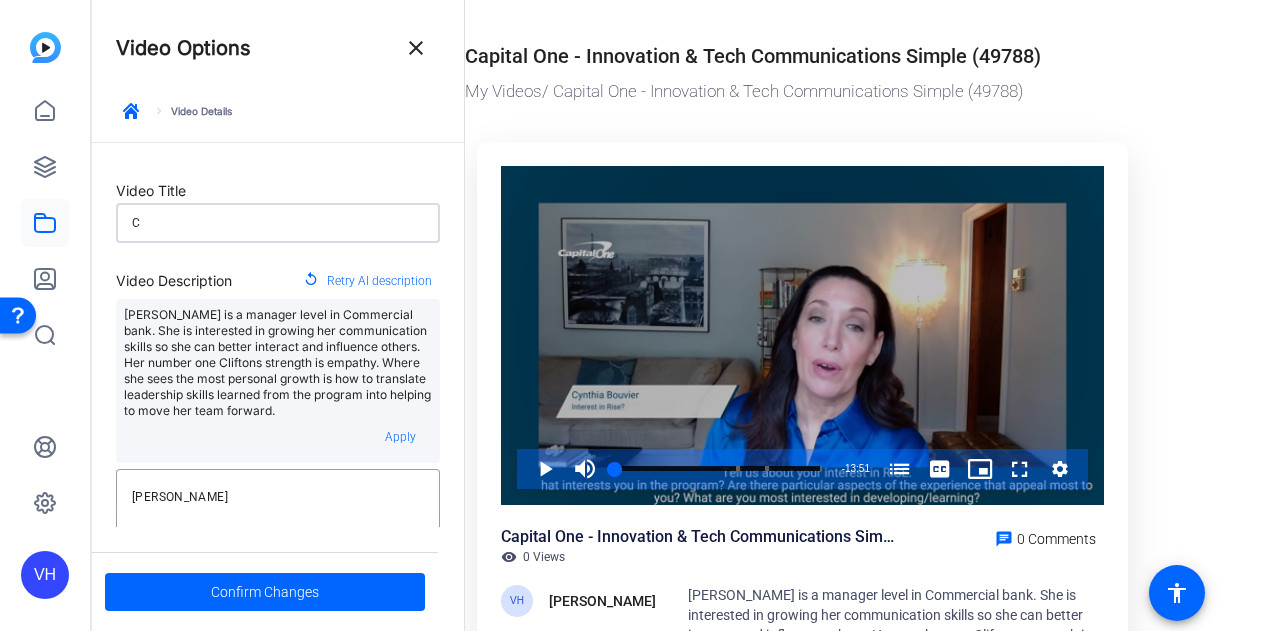 type on "Cy" 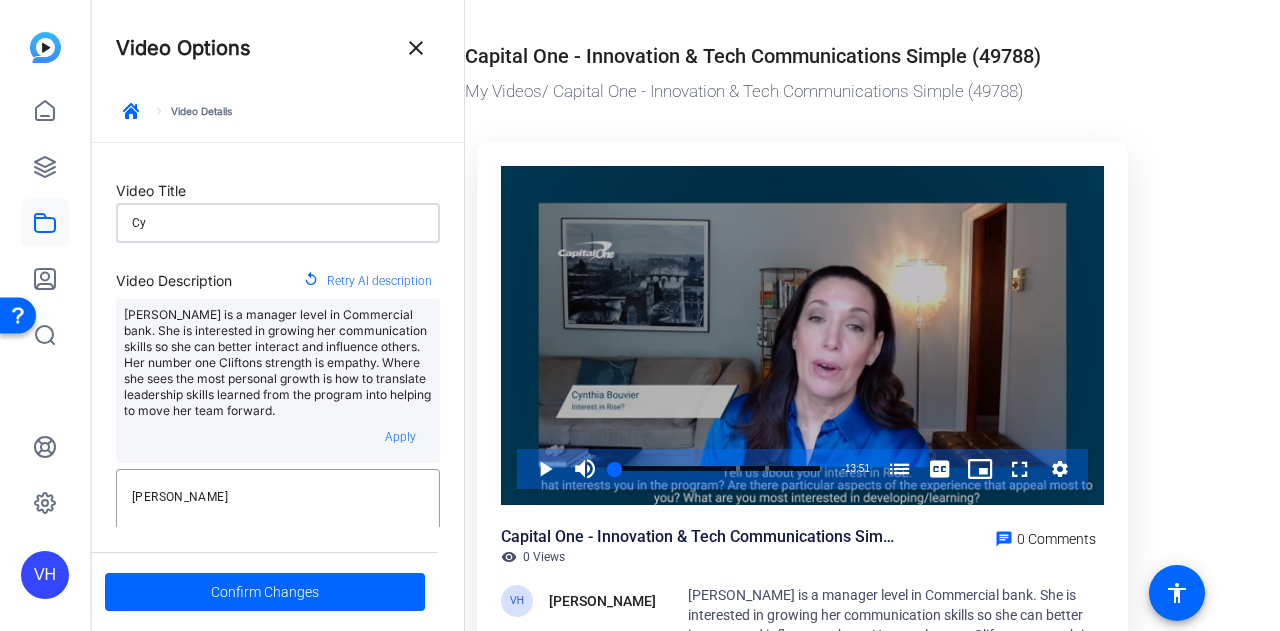 type on "cy" 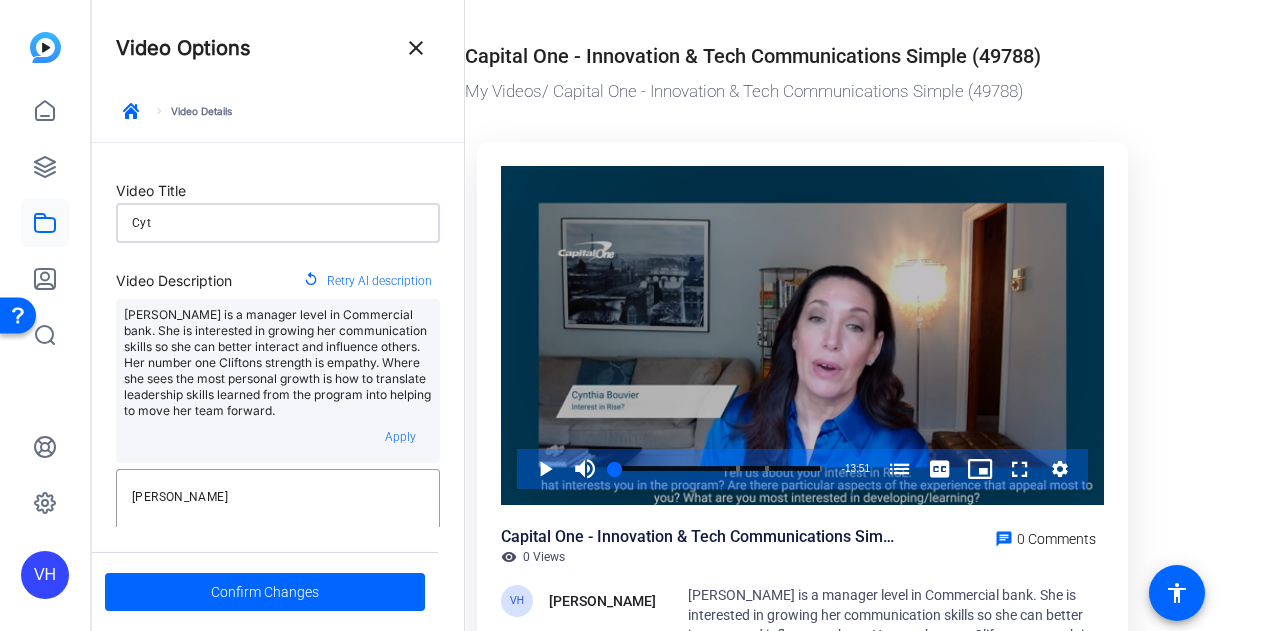 type on "Cy" 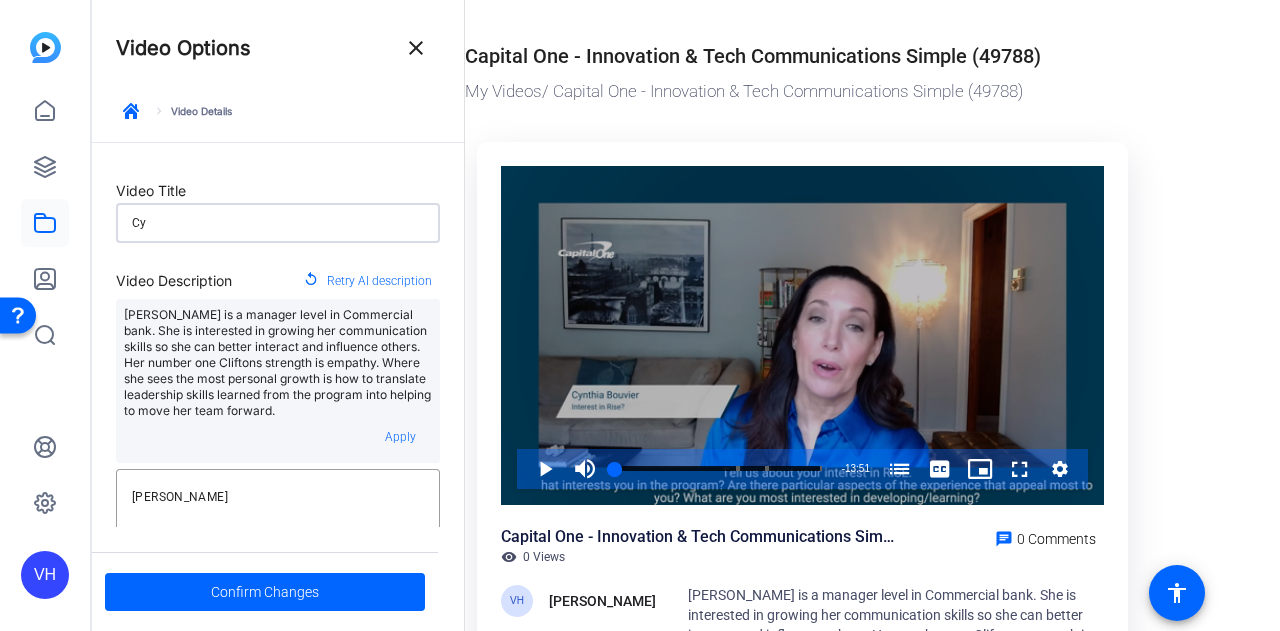 type on "Cyn" 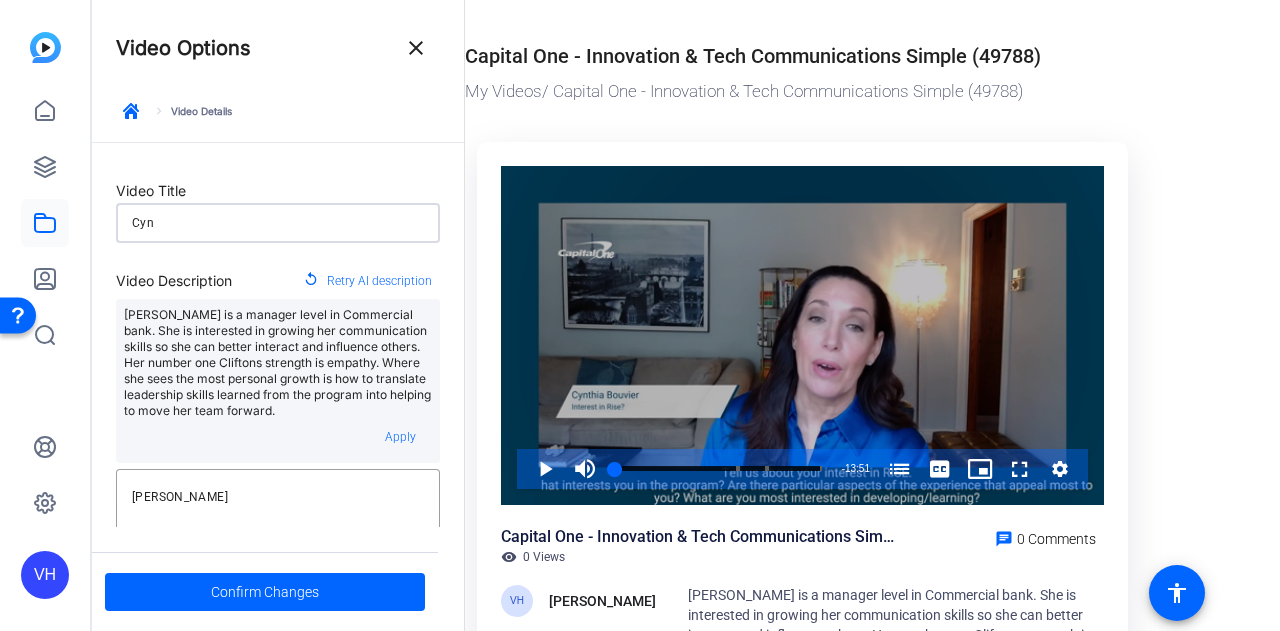 type on "Cynt" 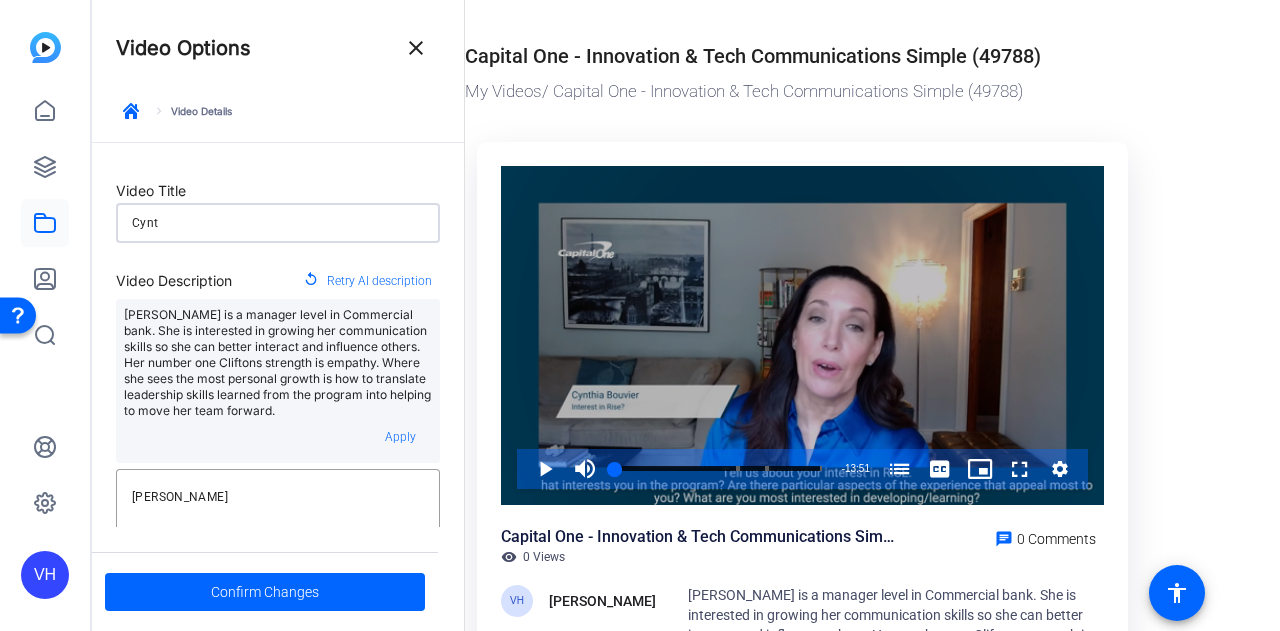 type on "Cynth" 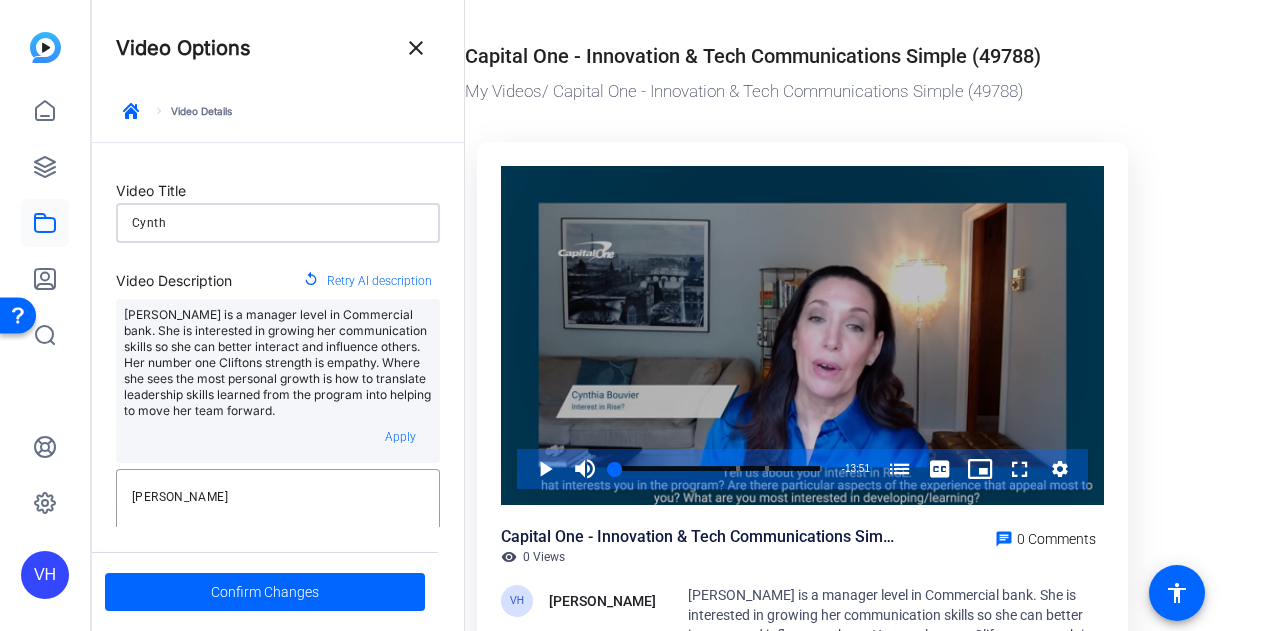 type on "Cynthi" 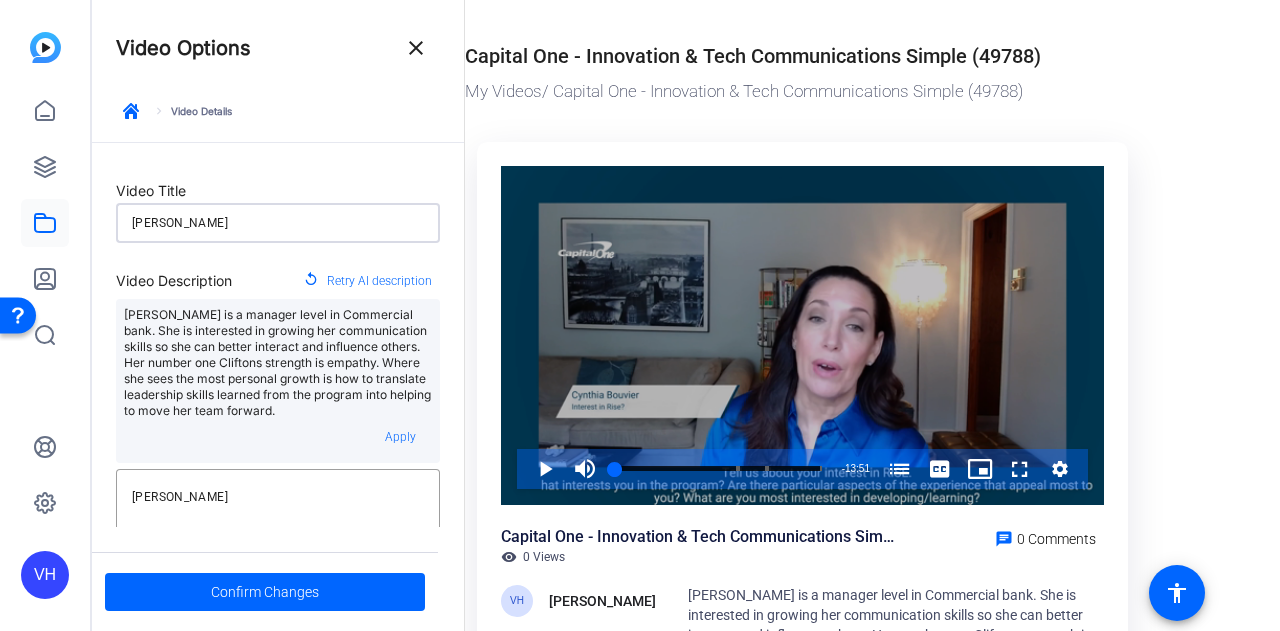 type on "Cynthis" 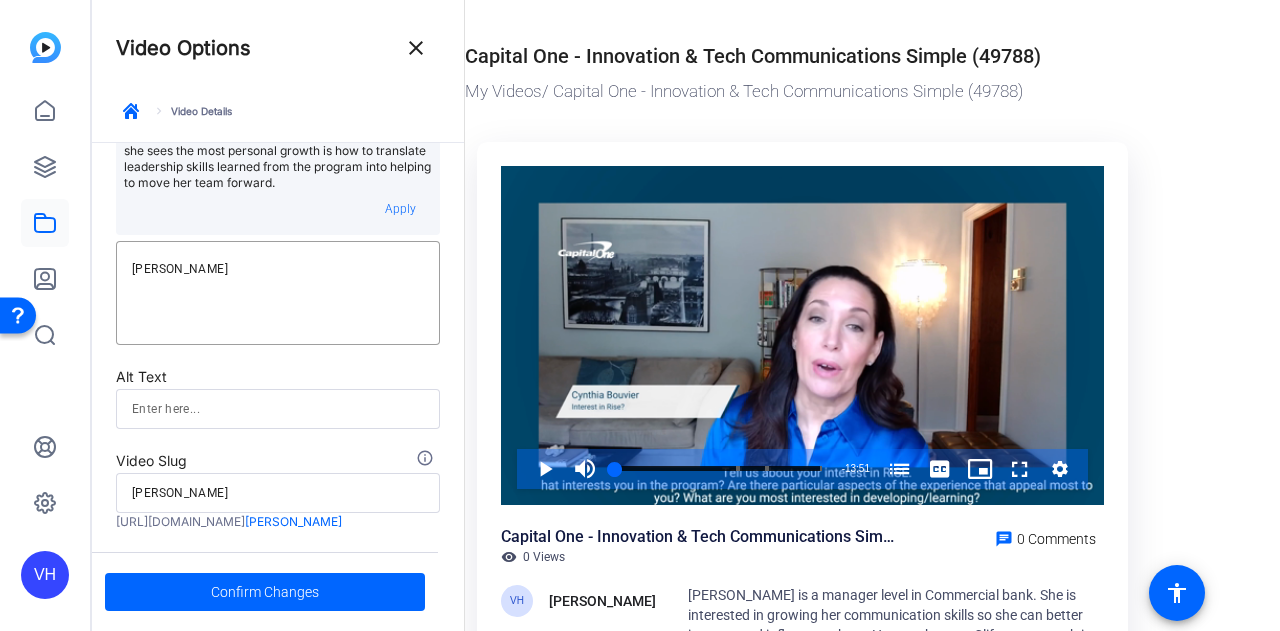 scroll, scrollTop: 200, scrollLeft: 0, axis: vertical 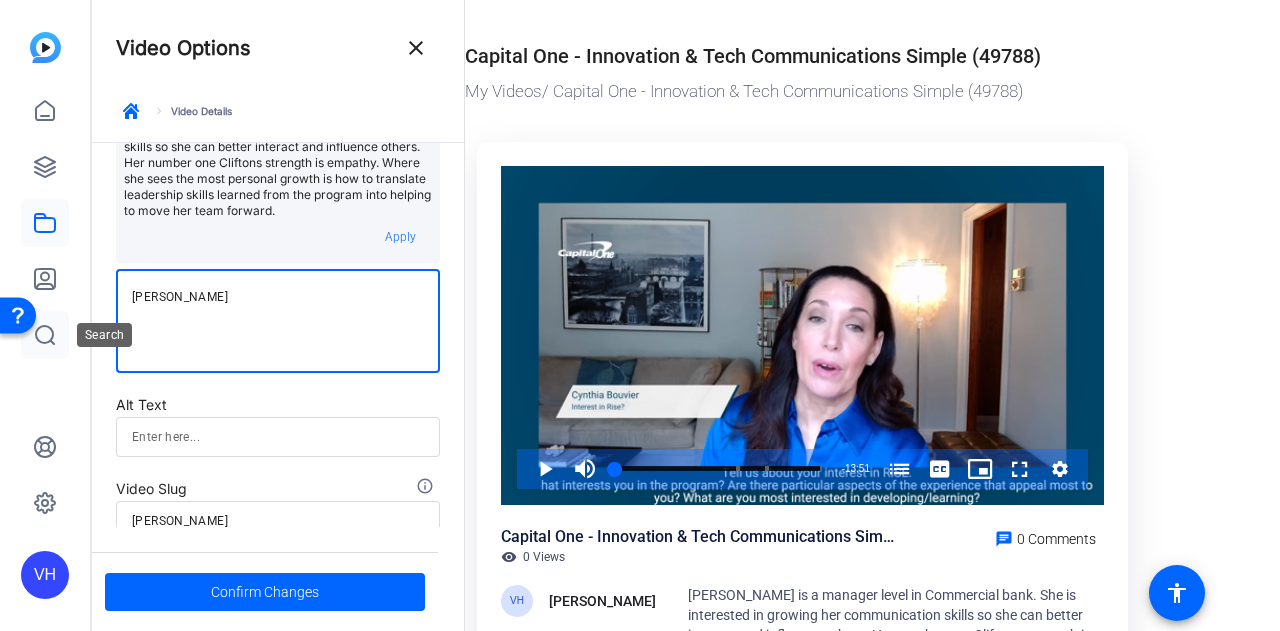drag, startPoint x: 278, startPoint y: 303, endPoint x: 55, endPoint y: 321, distance: 223.72528 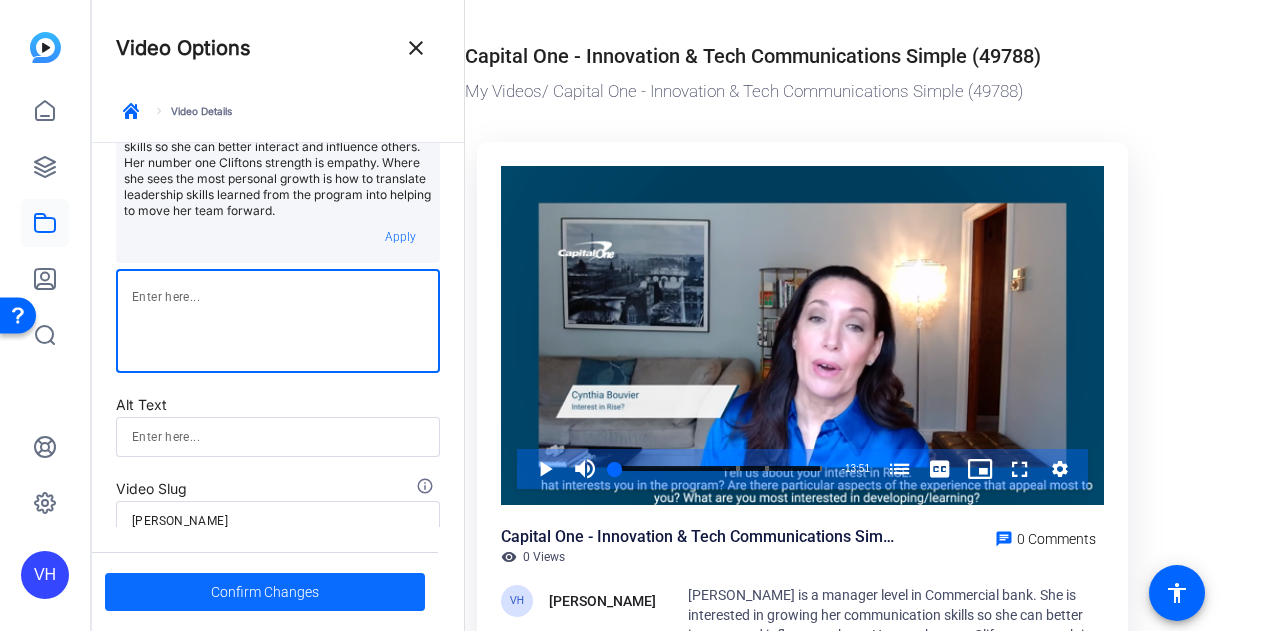 type 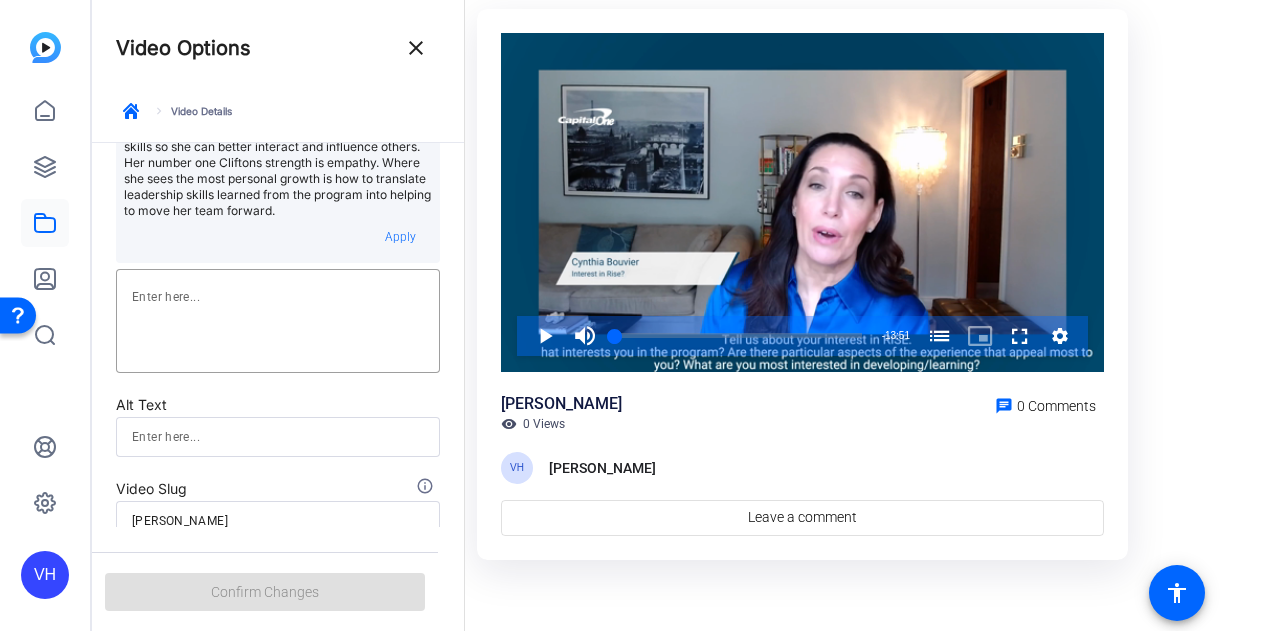 scroll, scrollTop: 0, scrollLeft: 0, axis: both 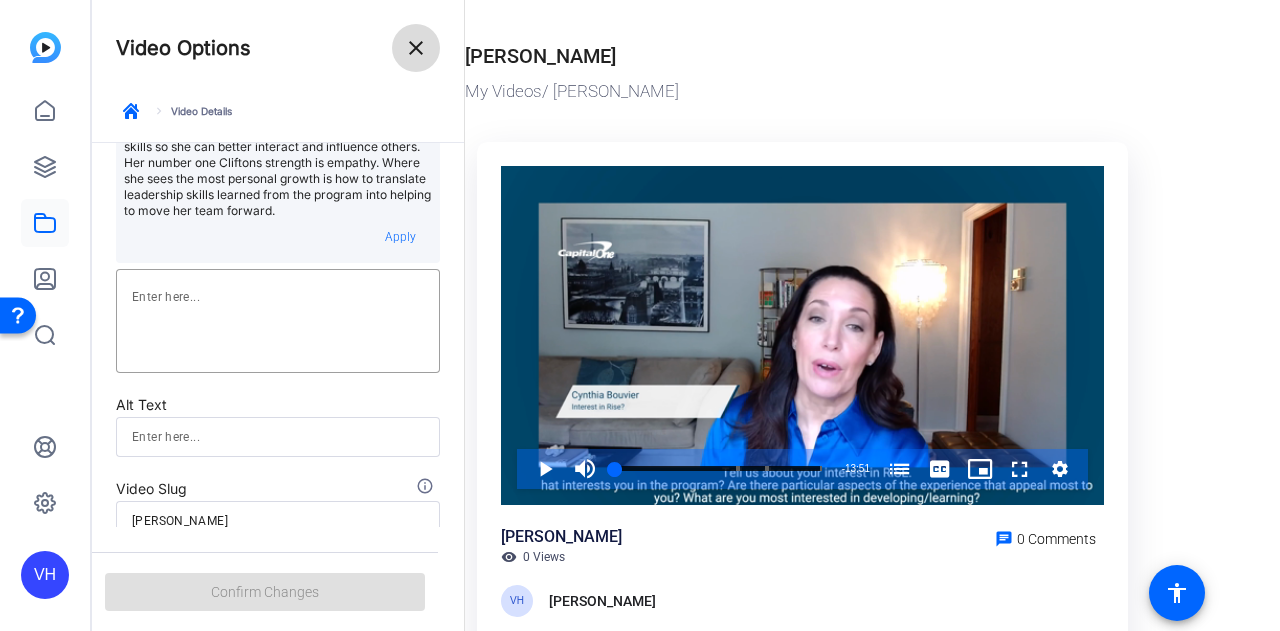 click 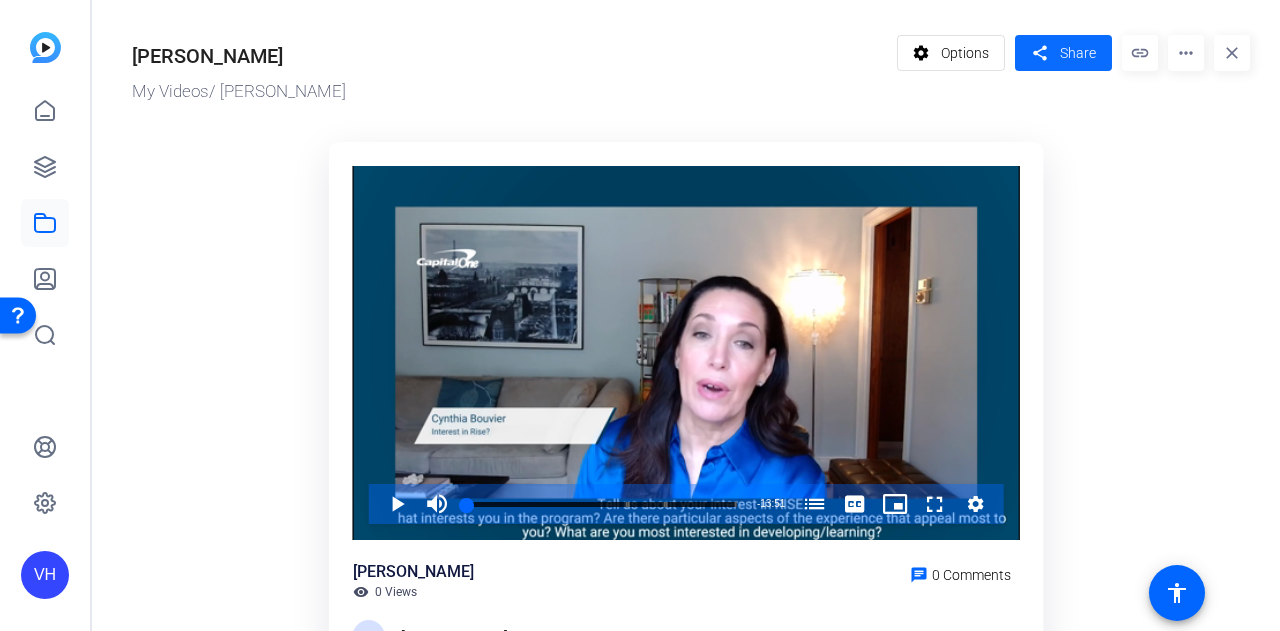 click 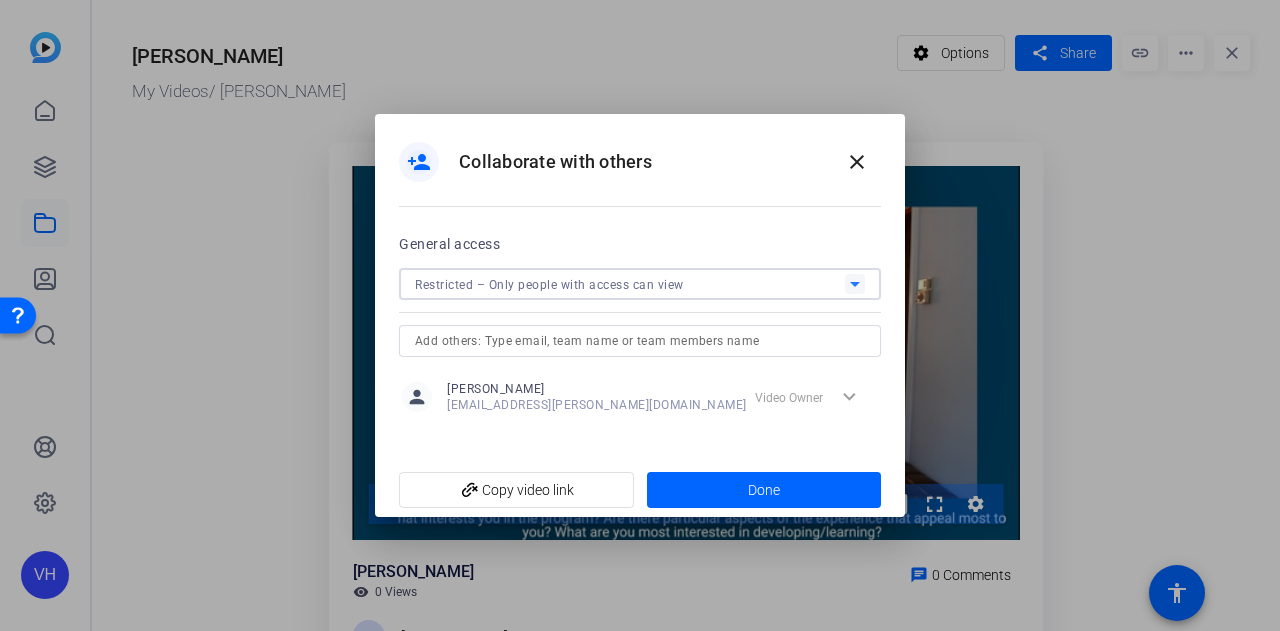 click on "Restricted – Only people with access can view" at bounding box center (549, 285) 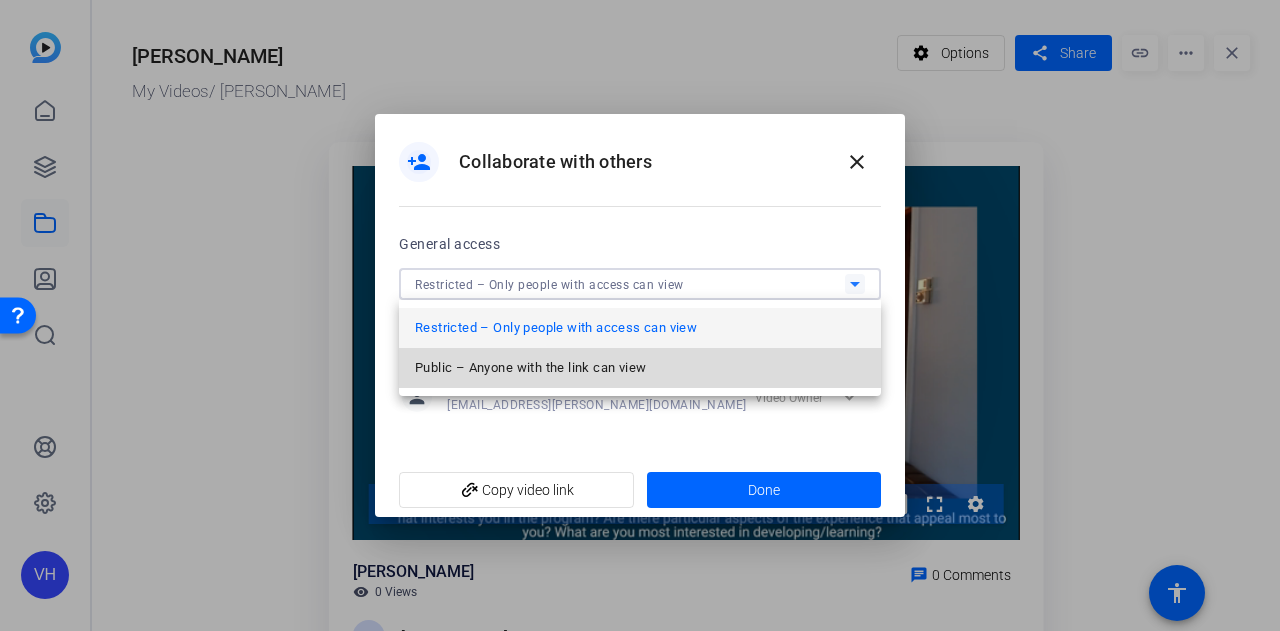 click on "Public – Anyone with the link can view" at bounding box center [530, 368] 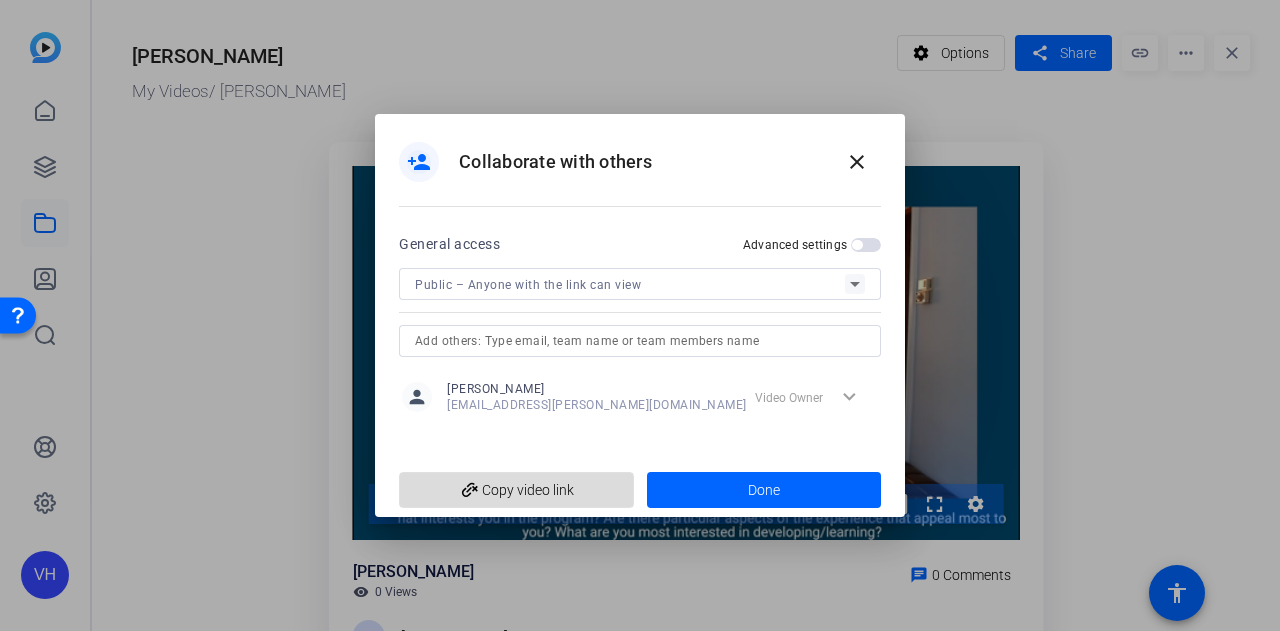 click on "add_link  Copy video link" 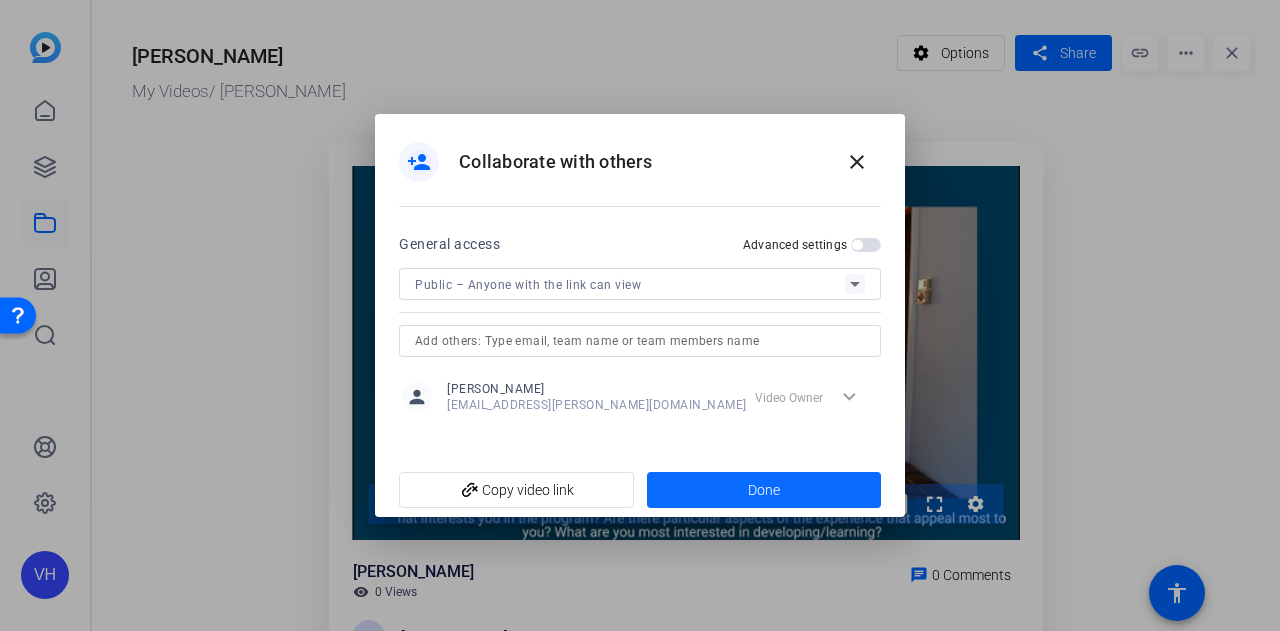 click on "Done" 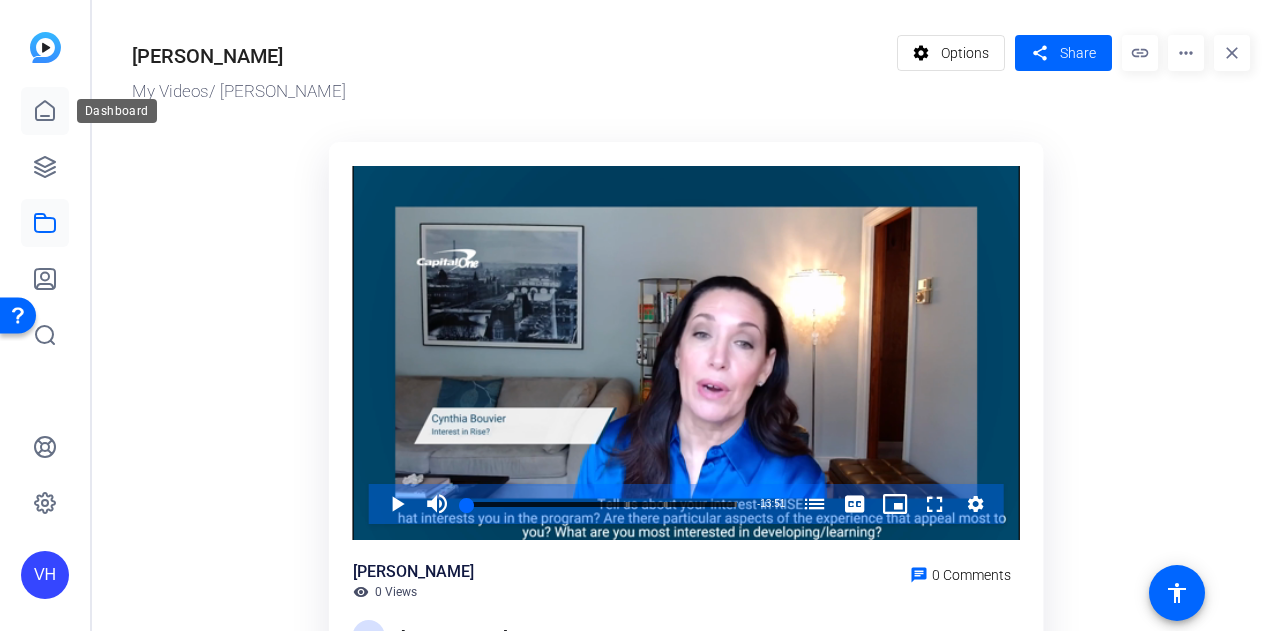 click 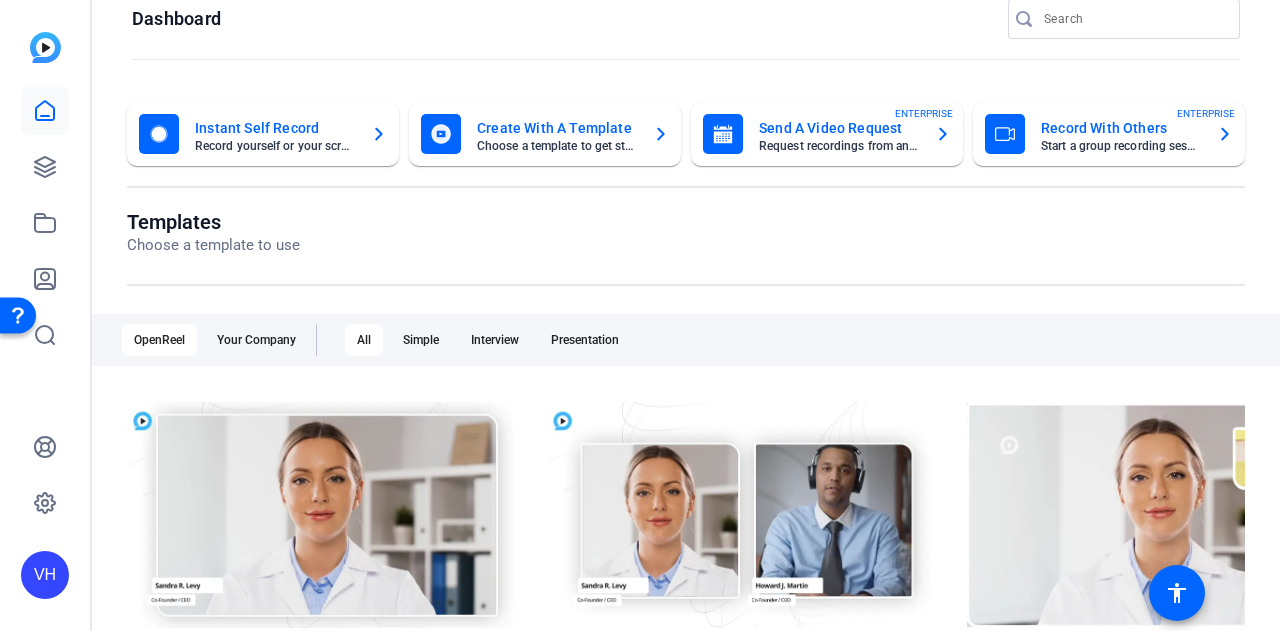 scroll, scrollTop: 0, scrollLeft: 0, axis: both 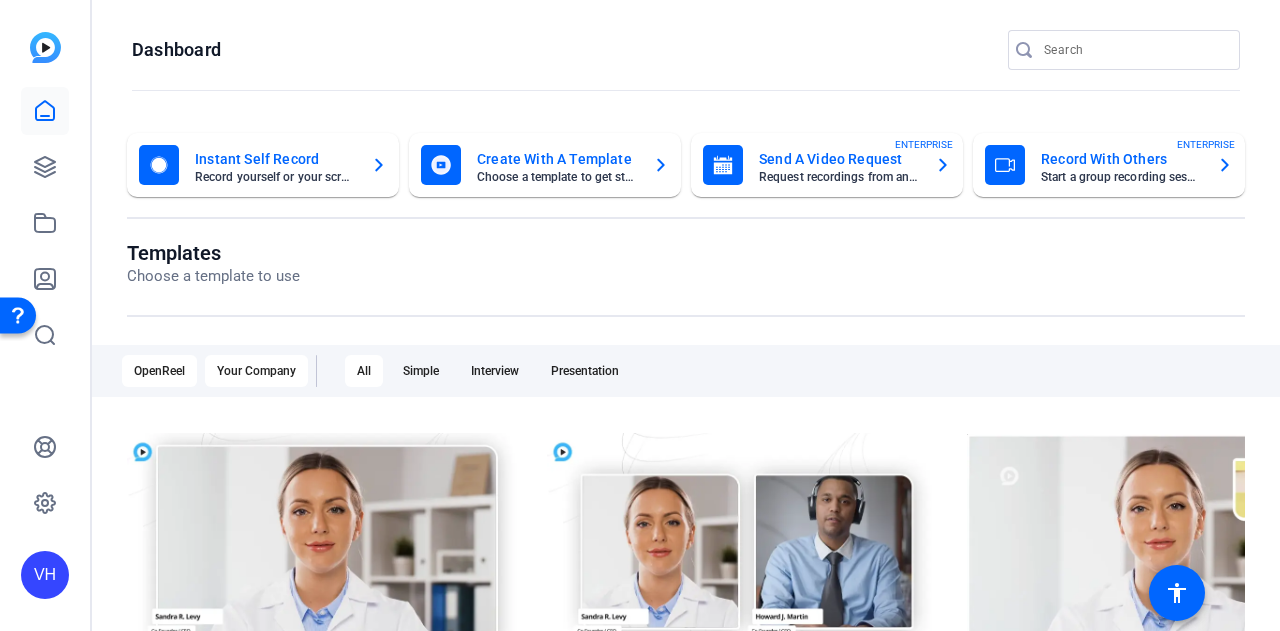 click on "Your Company" 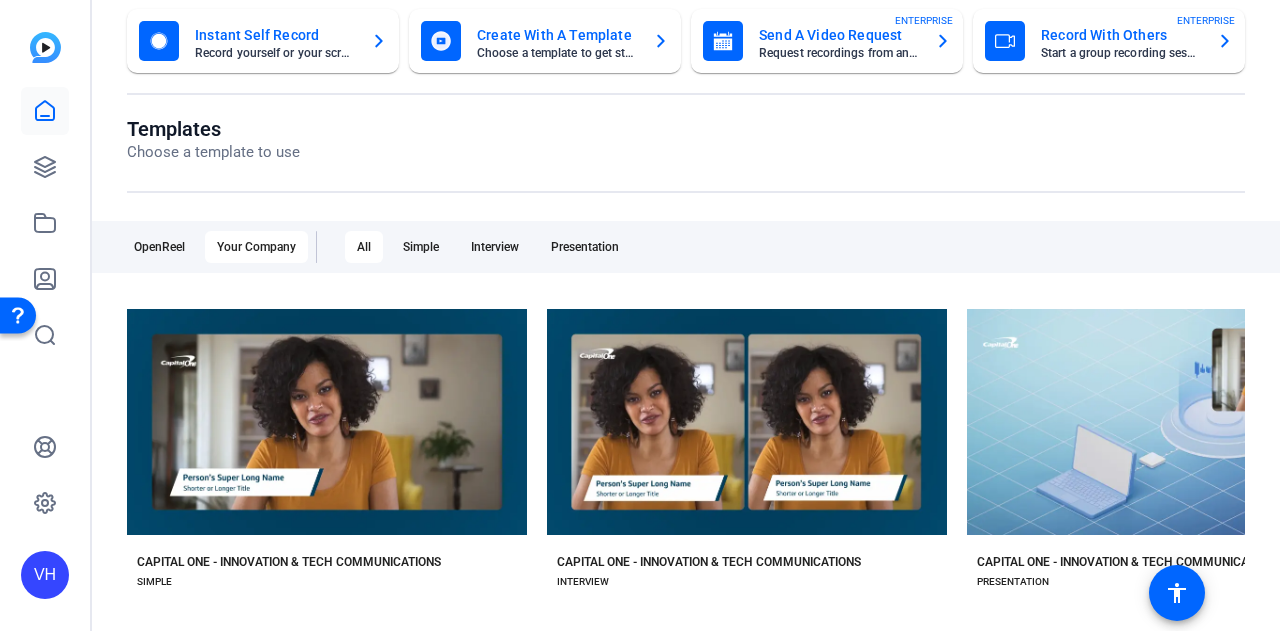 scroll, scrollTop: 300, scrollLeft: 0, axis: vertical 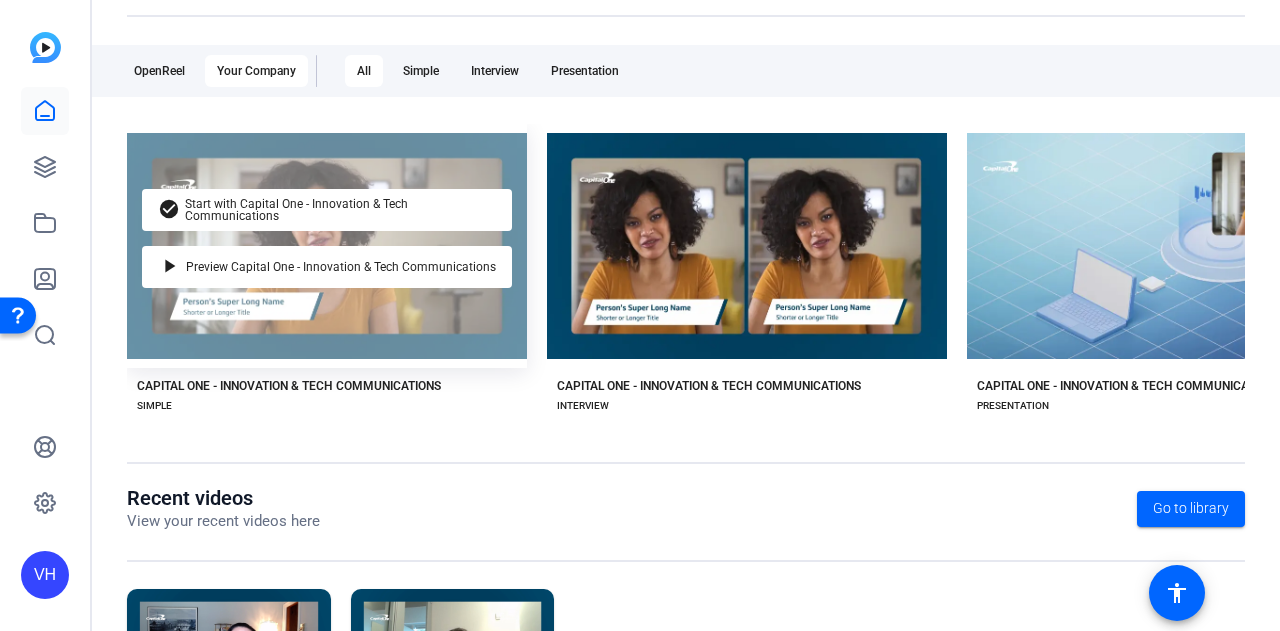 click on "check_circle Start with Capital One - Innovation & Tech Communications play_arrow Preview Capital One - Innovation & Tech Communications" 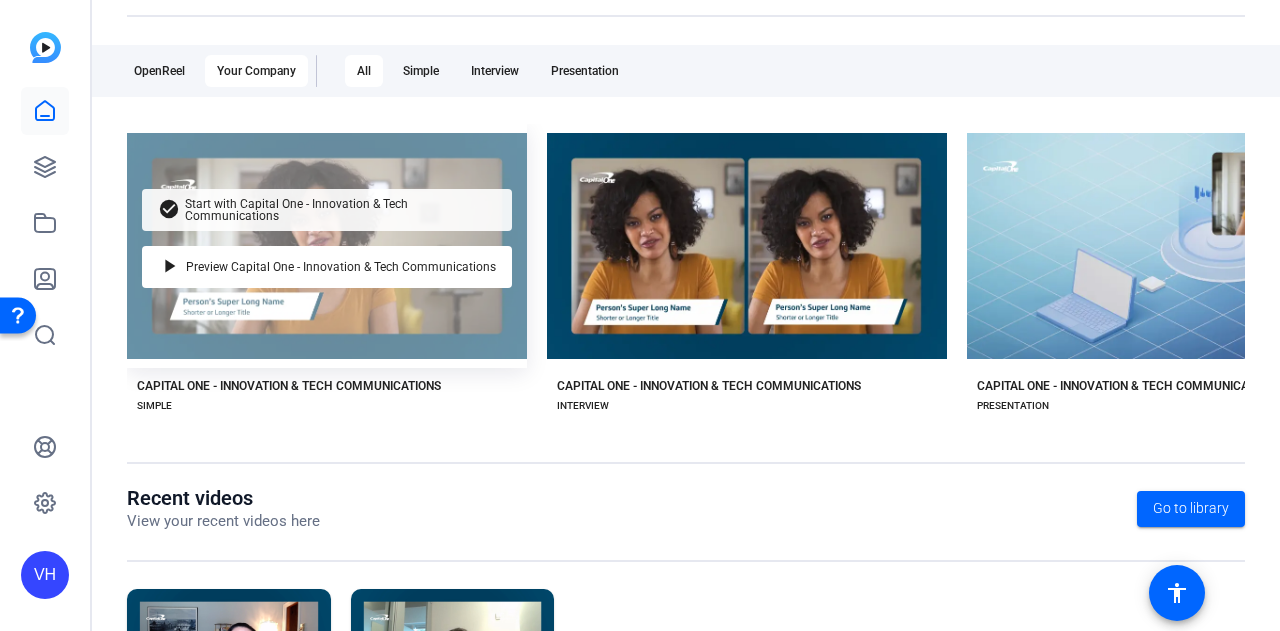 click on "check_circle Start with Capital One - Innovation & Tech Communications" 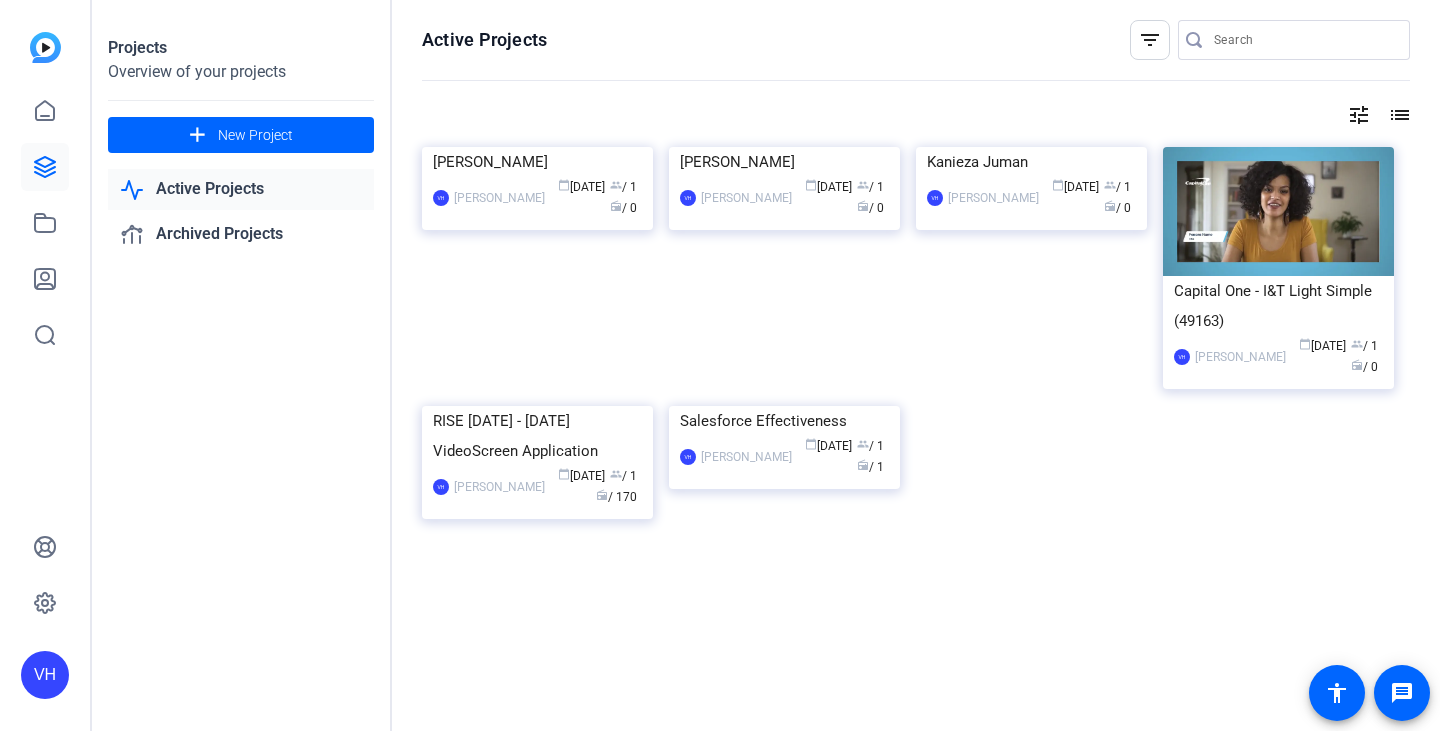 scroll, scrollTop: 0, scrollLeft: 0, axis: both 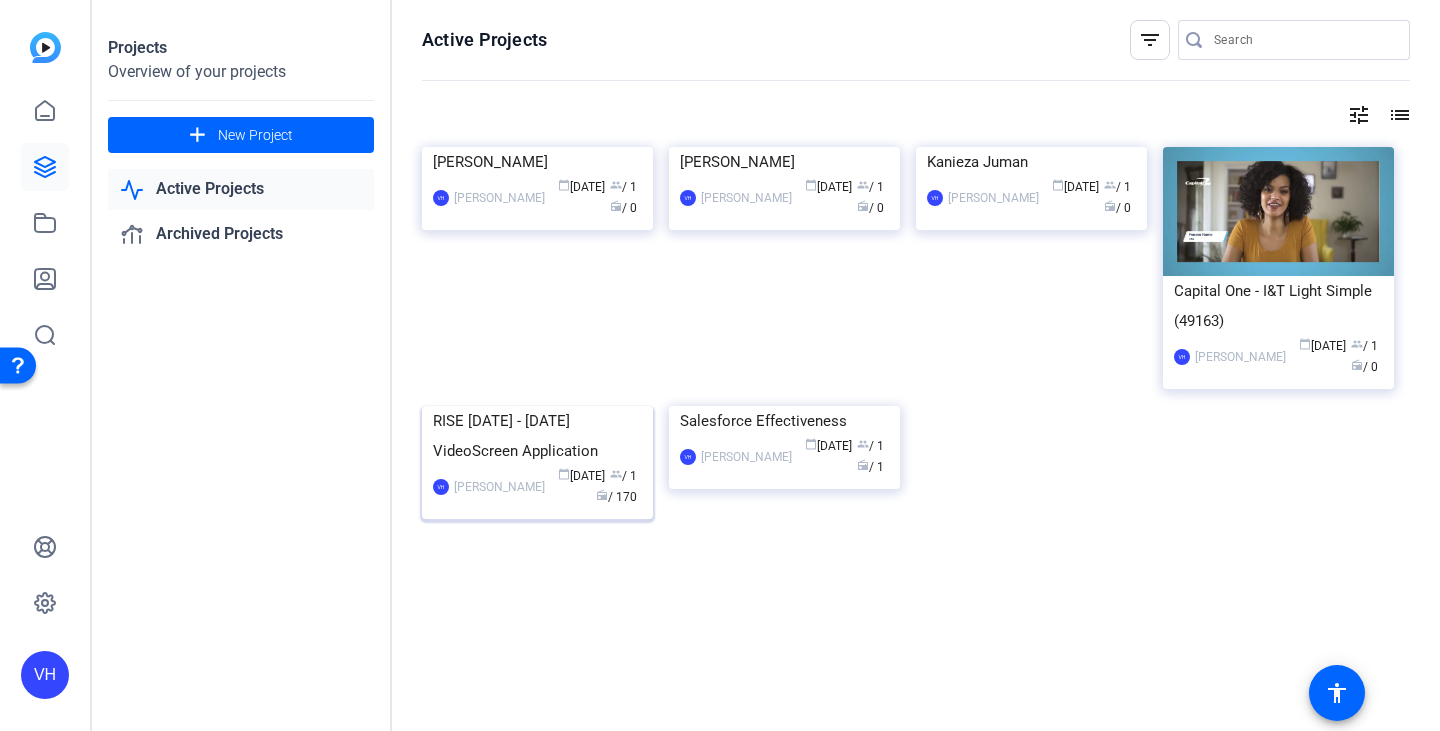 click on "RISE [DATE] - [DATE] VideoScreen Application" 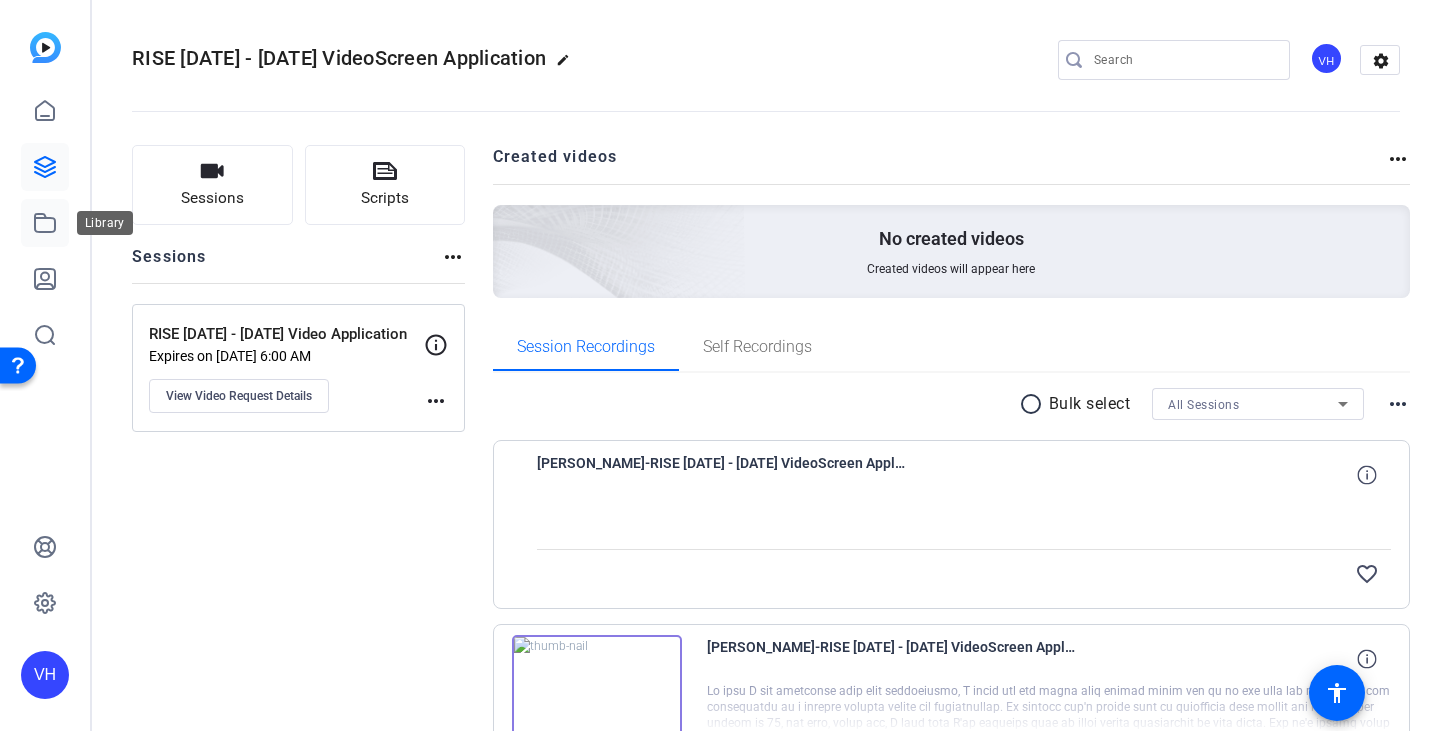 click 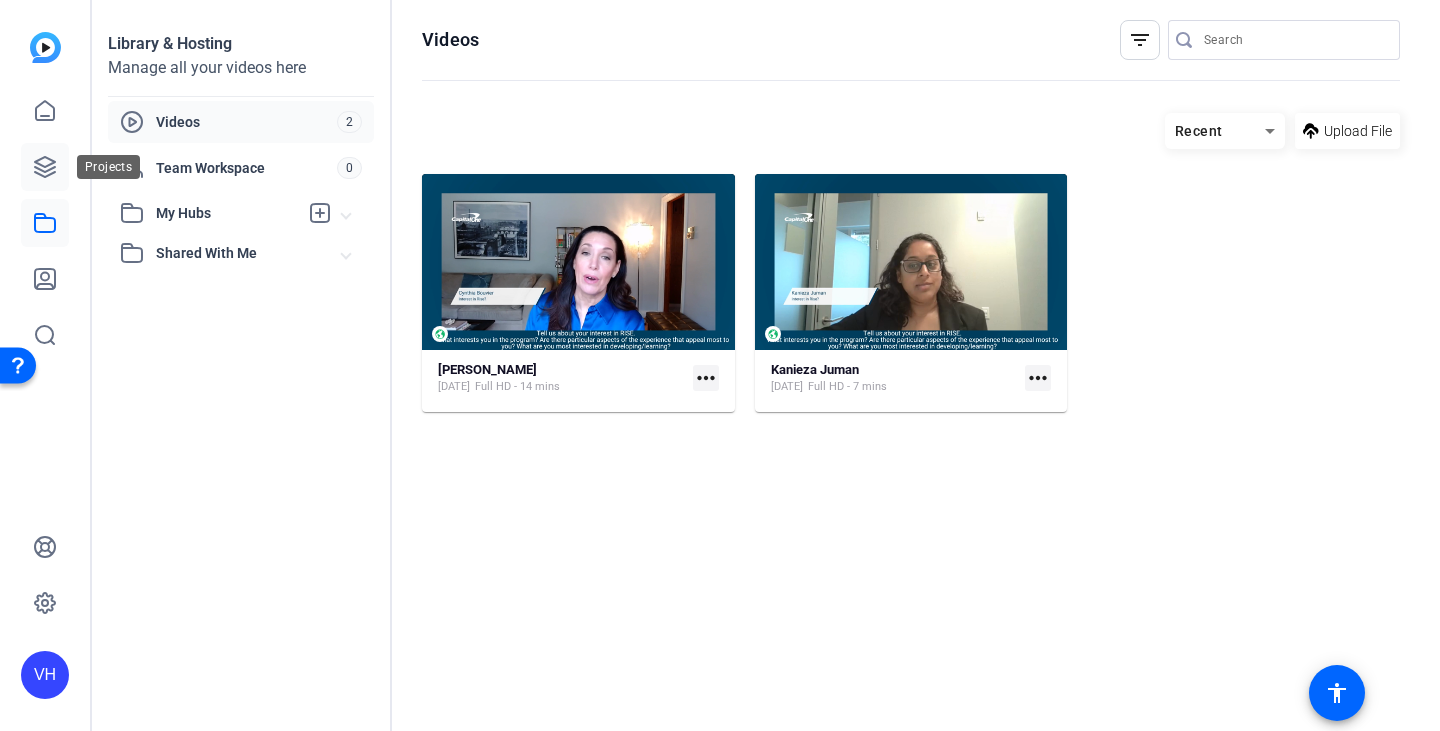 click 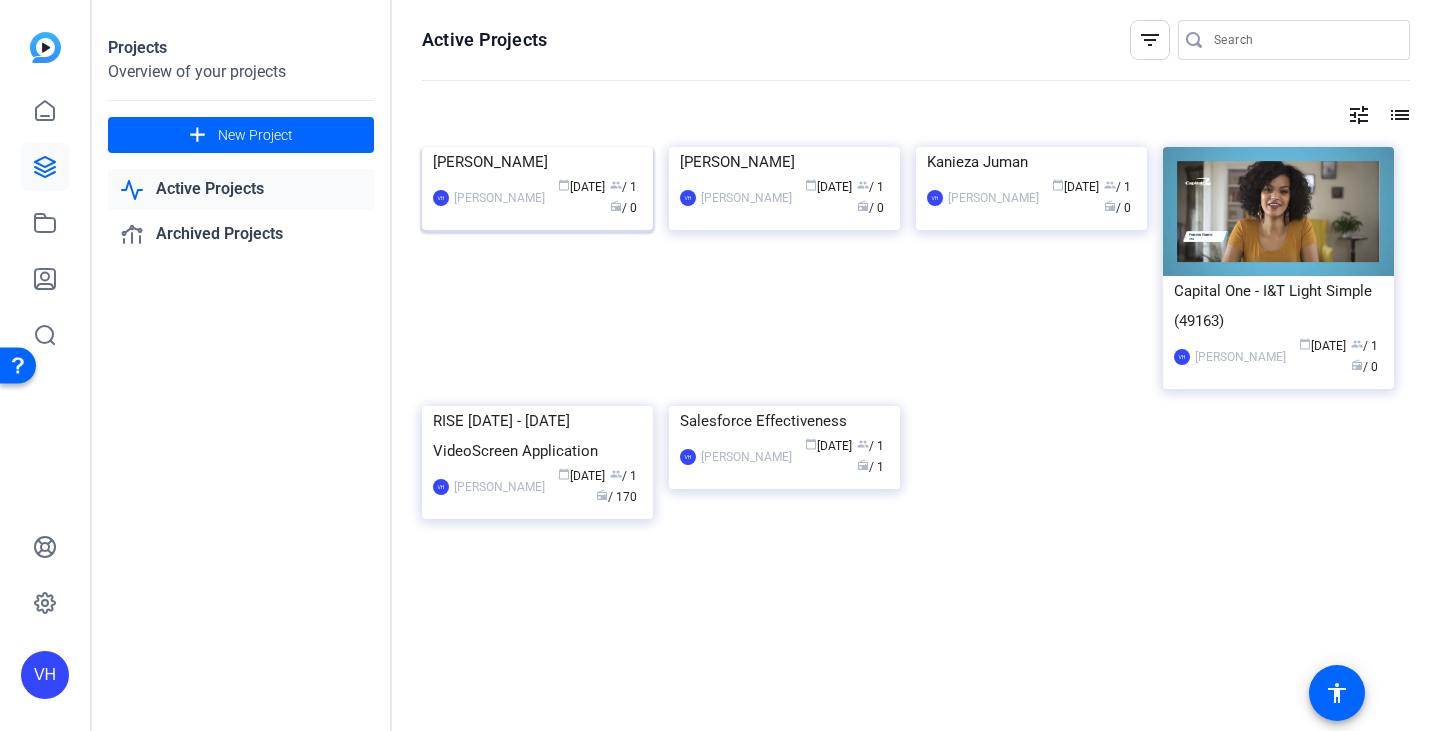 click on "[PERSON_NAME]" 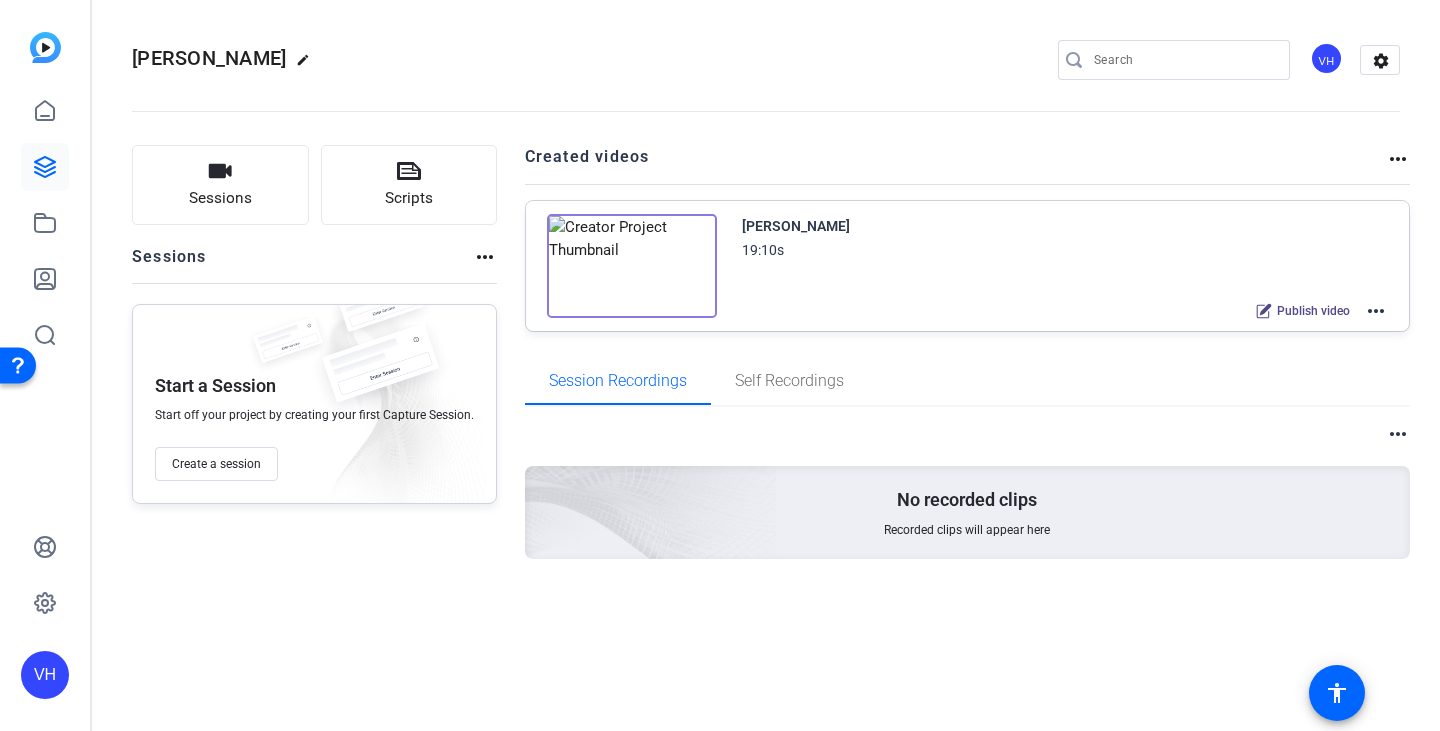 click on "more_horiz" 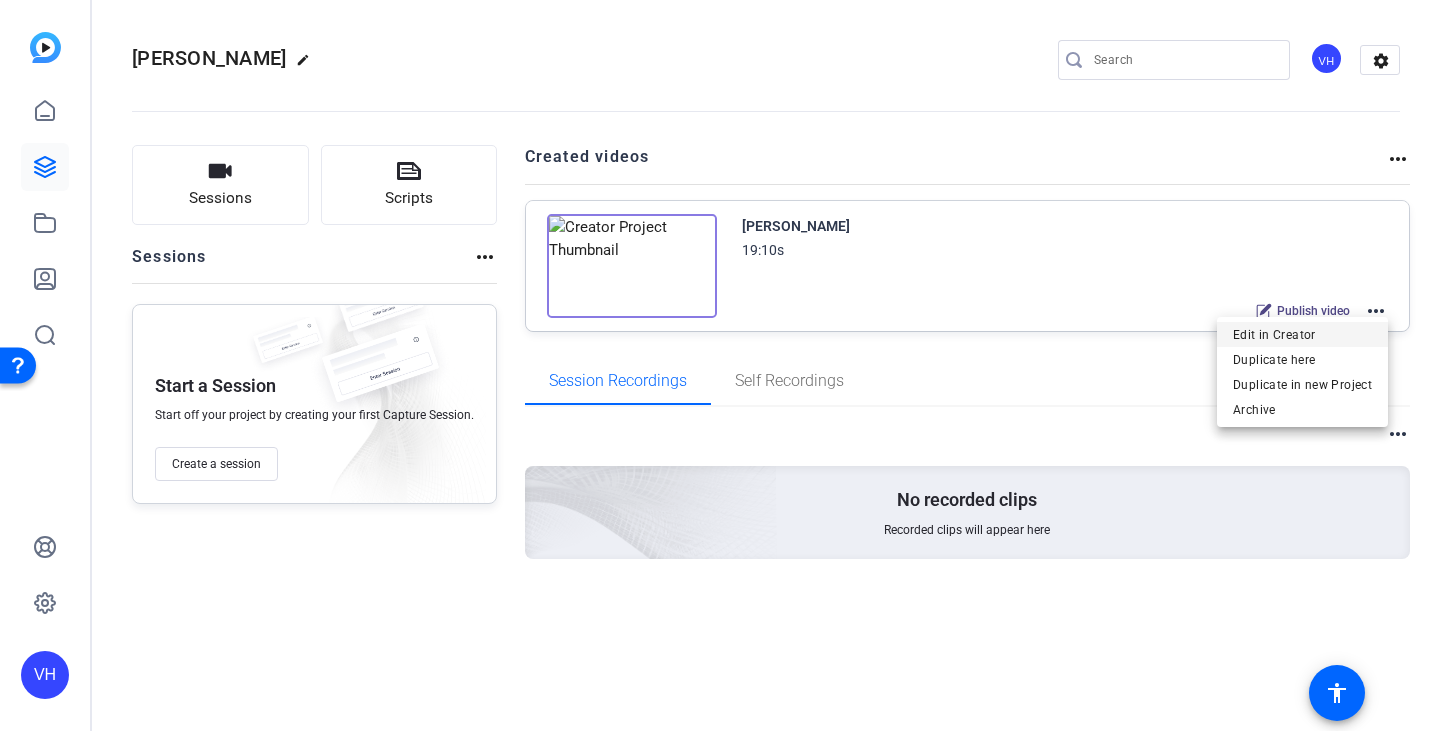 click on "Edit in Creator" at bounding box center (1302, 335) 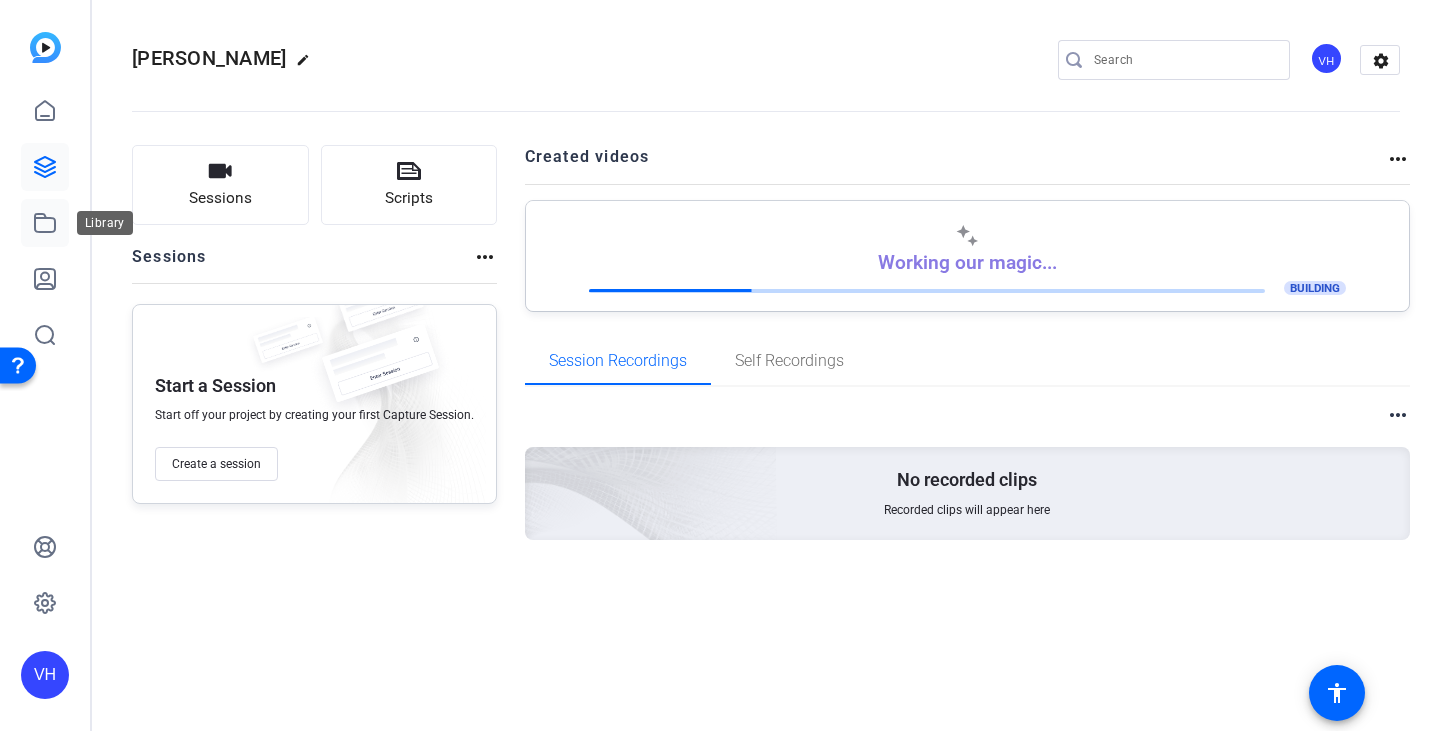 click 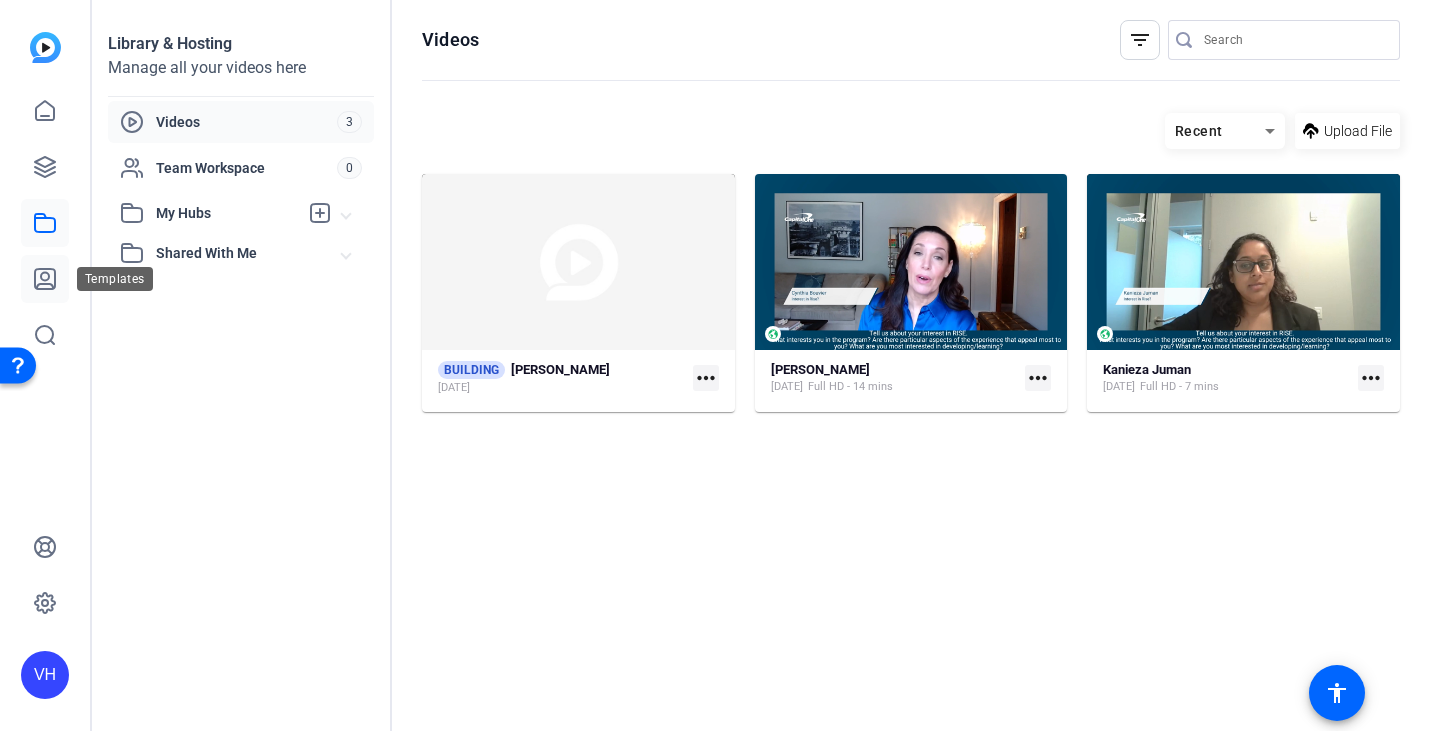click 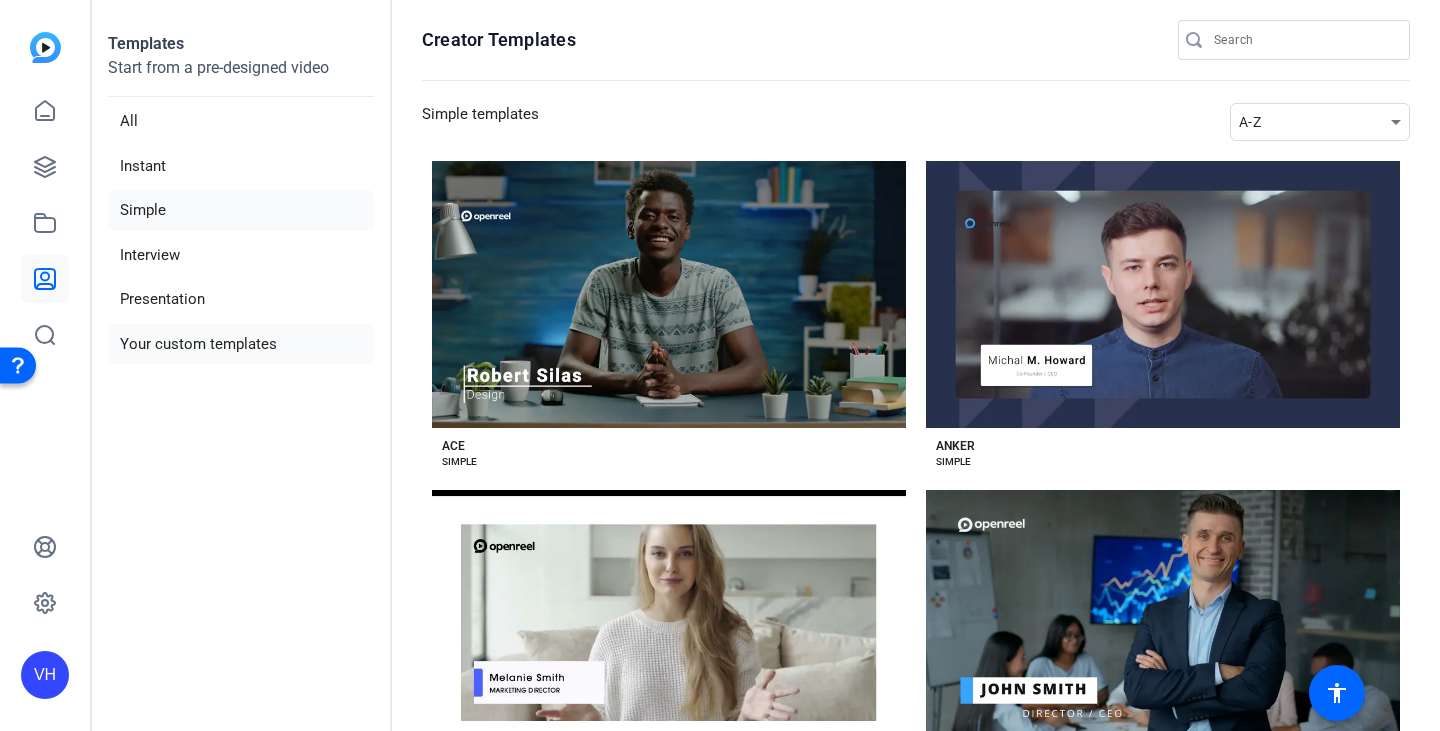 click on "Your custom templates" 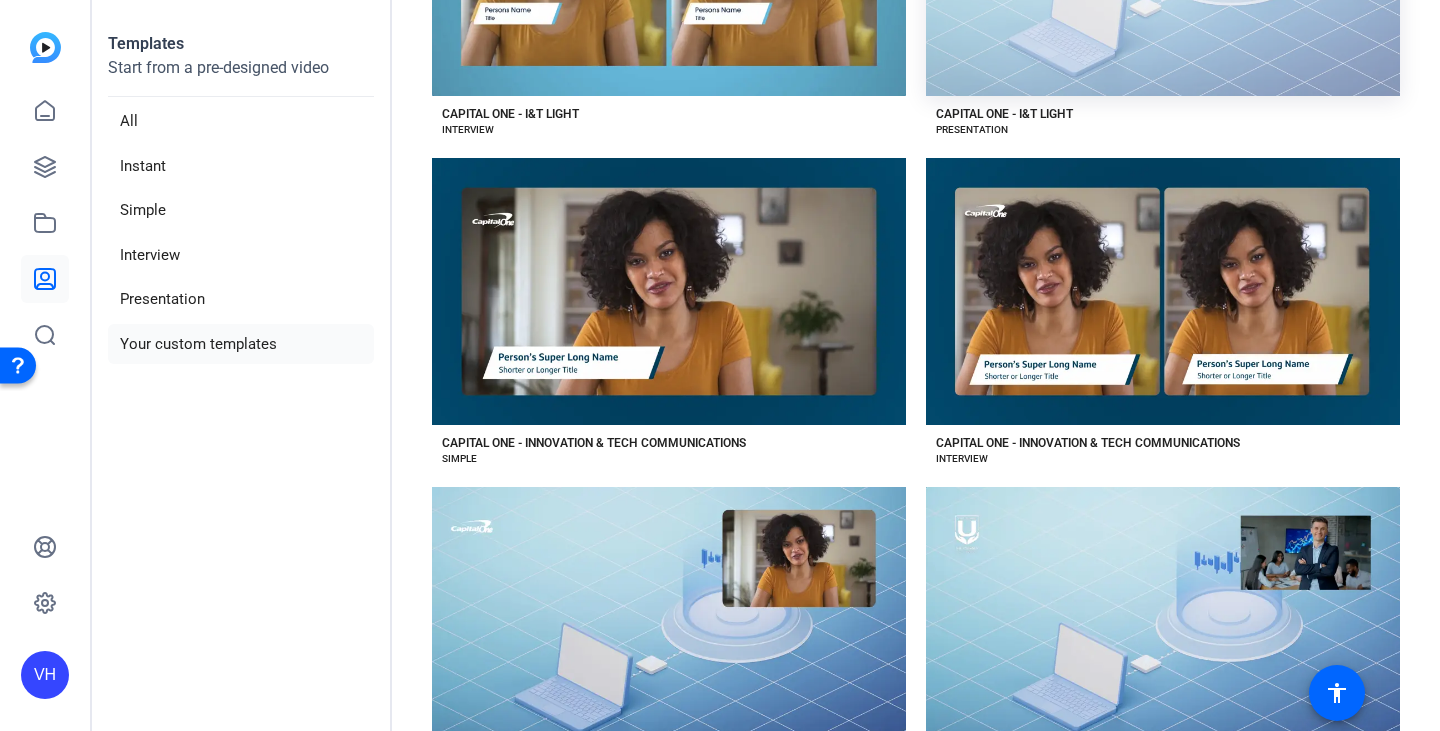 scroll, scrollTop: 1000, scrollLeft: 0, axis: vertical 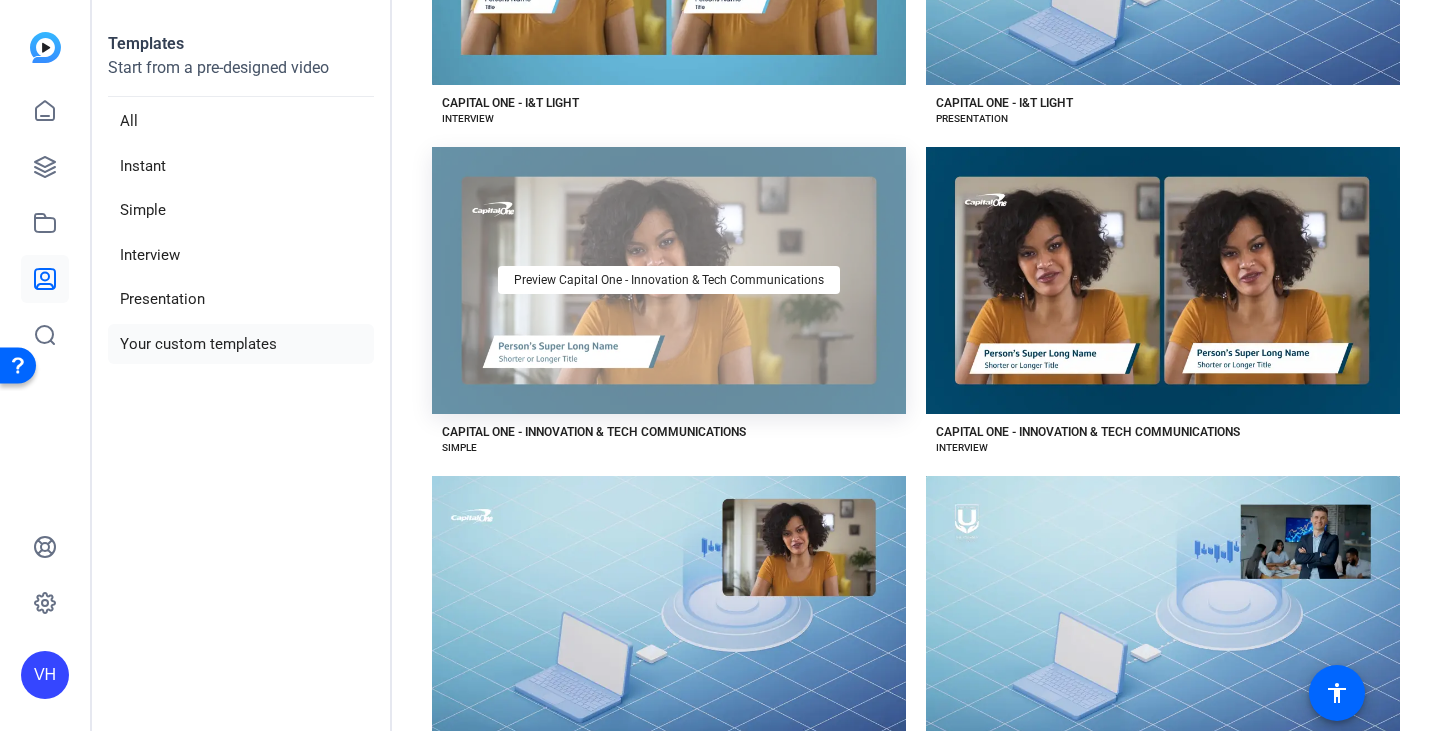 click on "Preview Capital One - Innovation & Tech Communications" 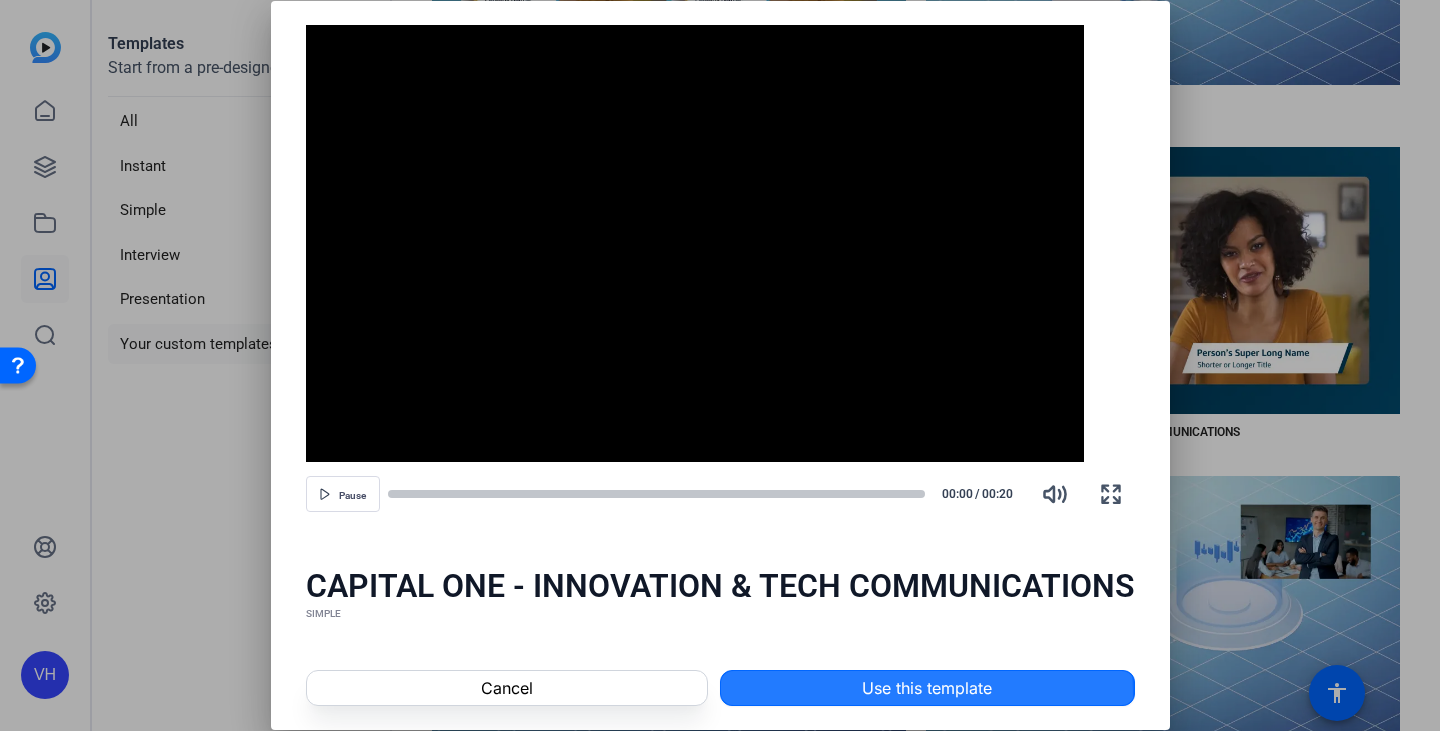 click at bounding box center [927, 688] 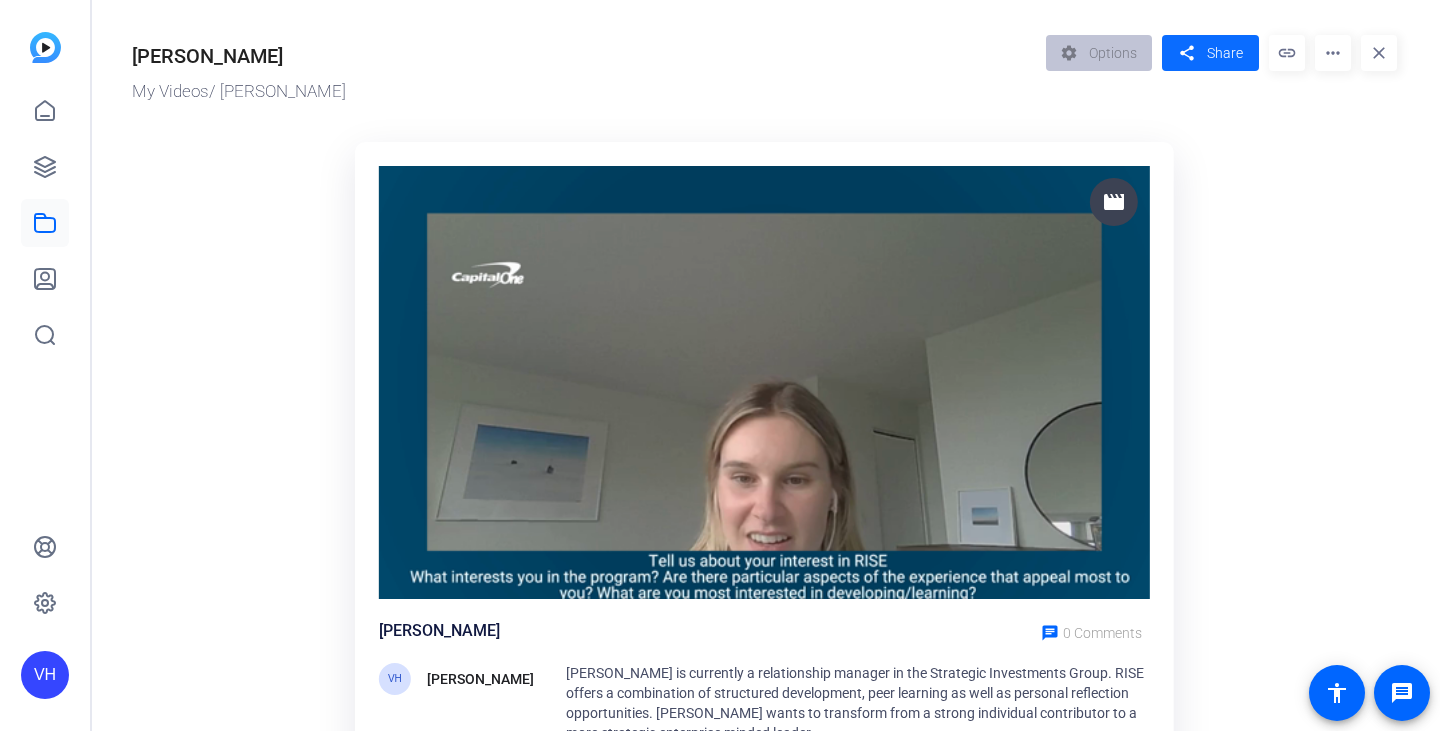 scroll, scrollTop: 0, scrollLeft: 0, axis: both 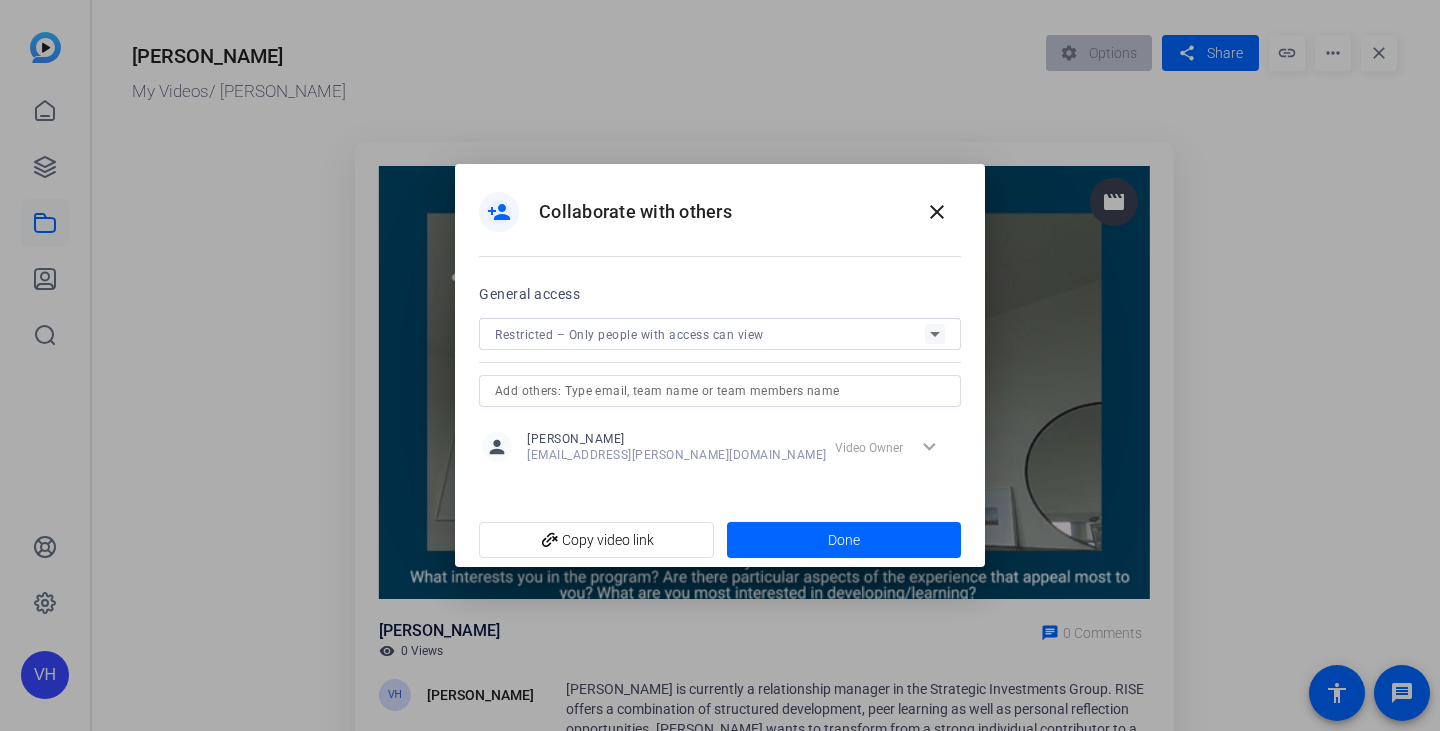 click on "Restricted – Only people with access can view" at bounding box center [720, 334] 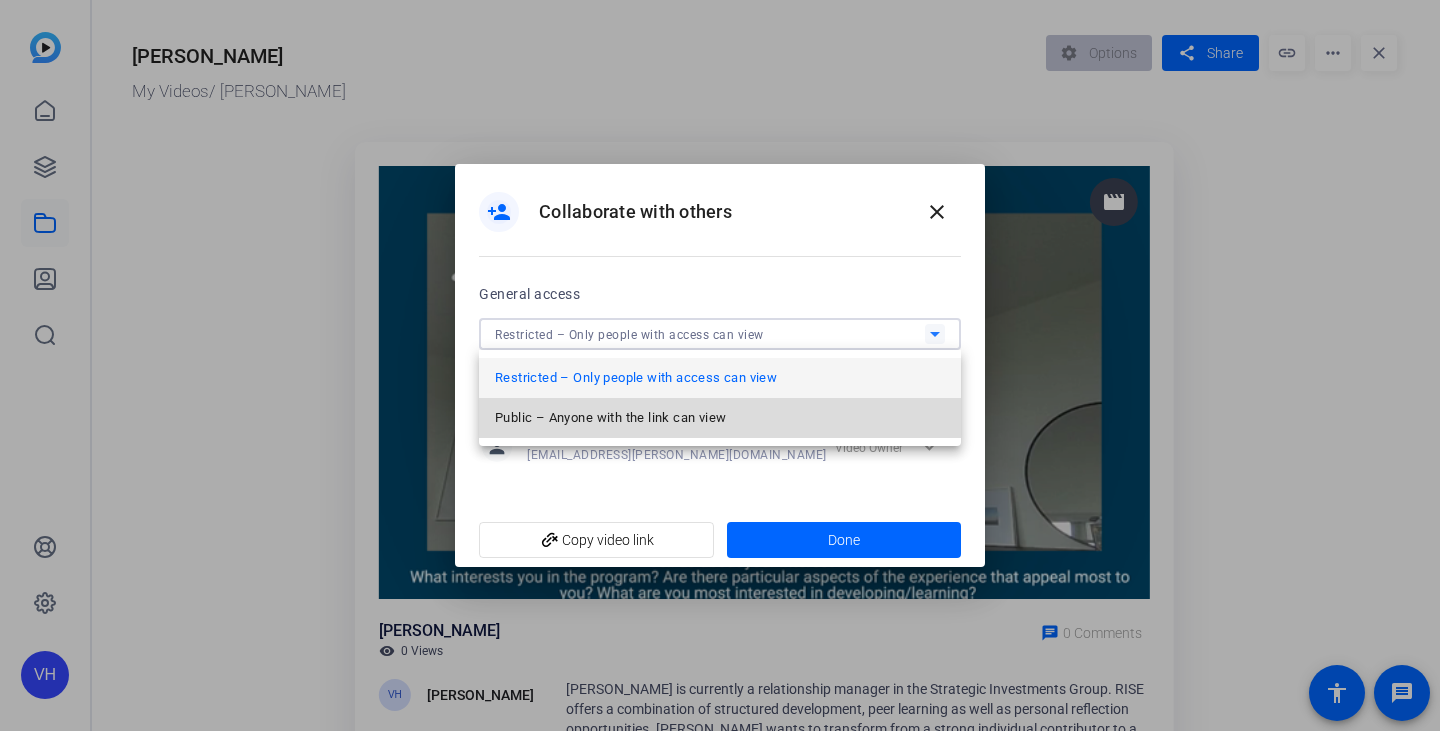 scroll, scrollTop: 0, scrollLeft: 0, axis: both 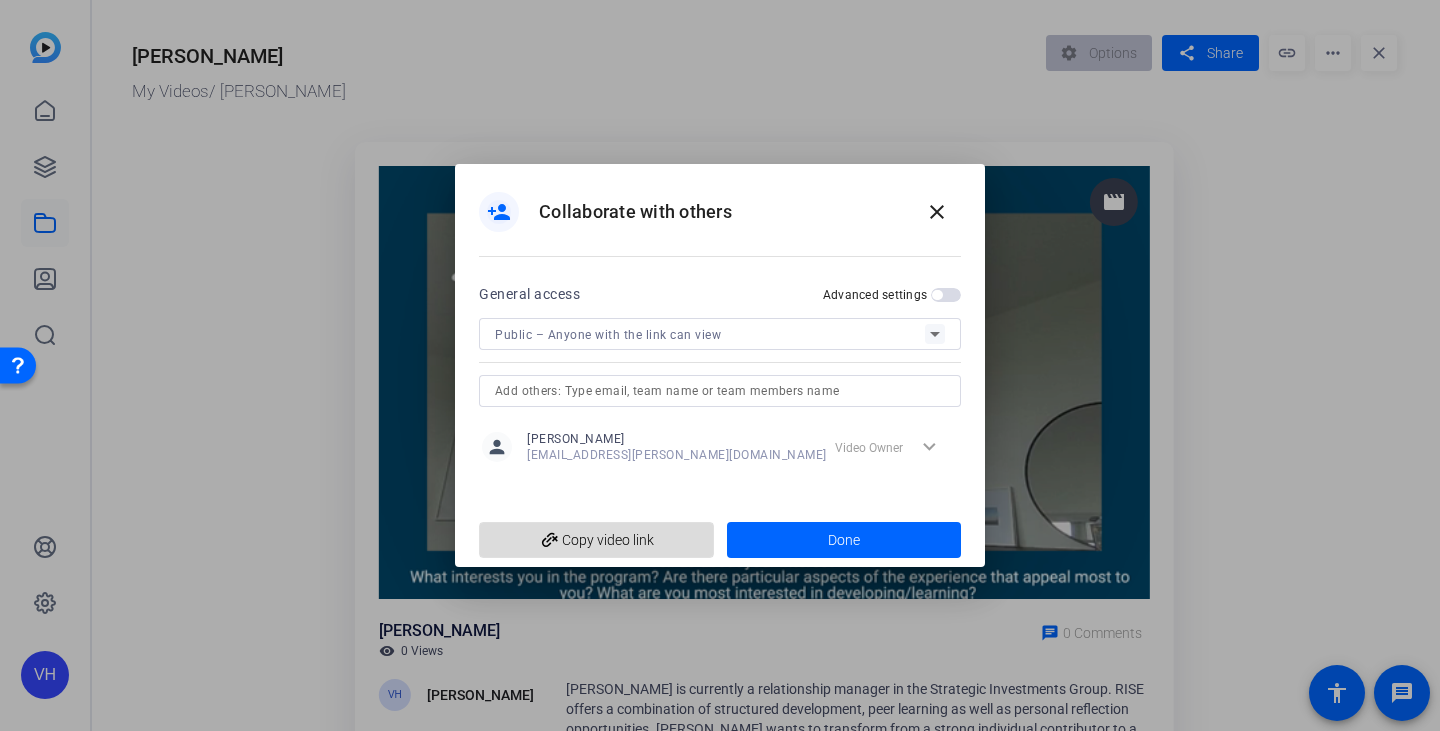 click on "add_link  Copy video link" 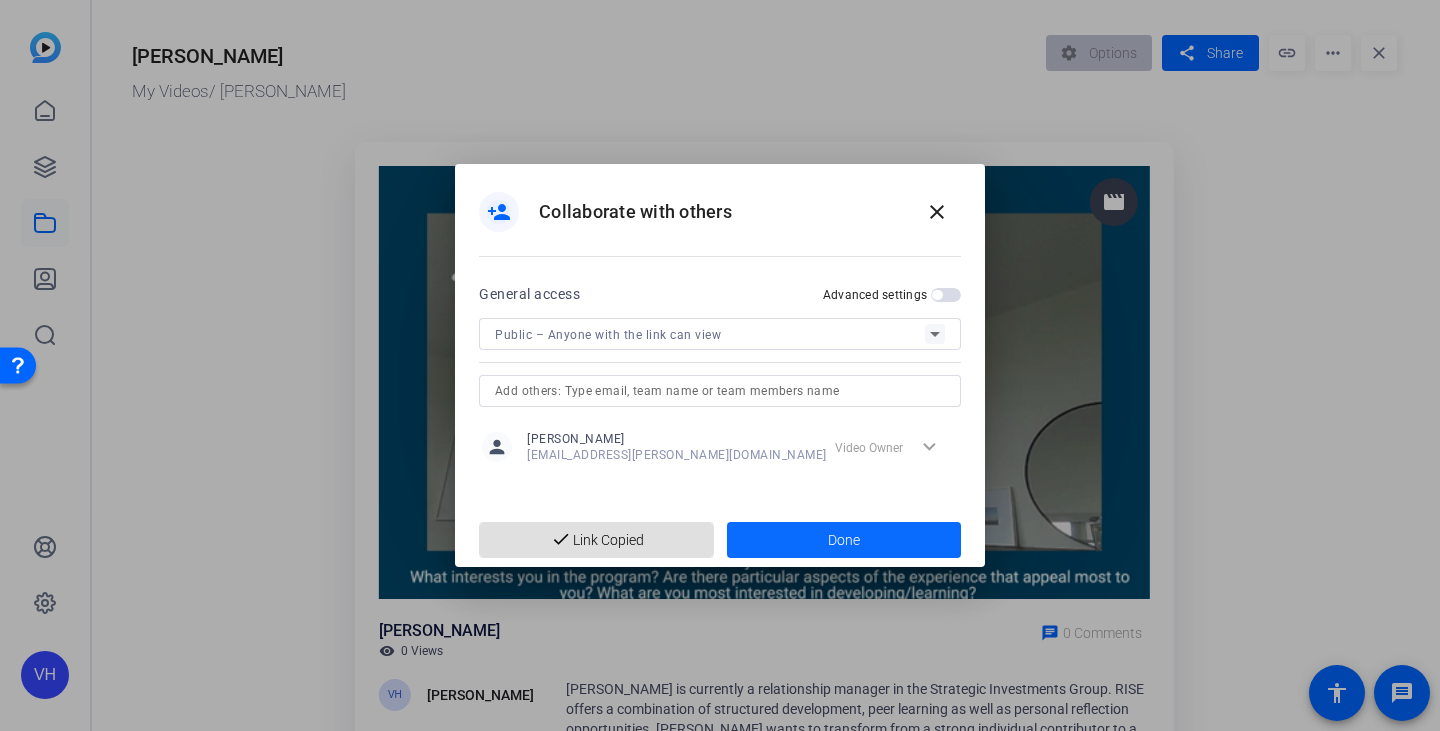 click 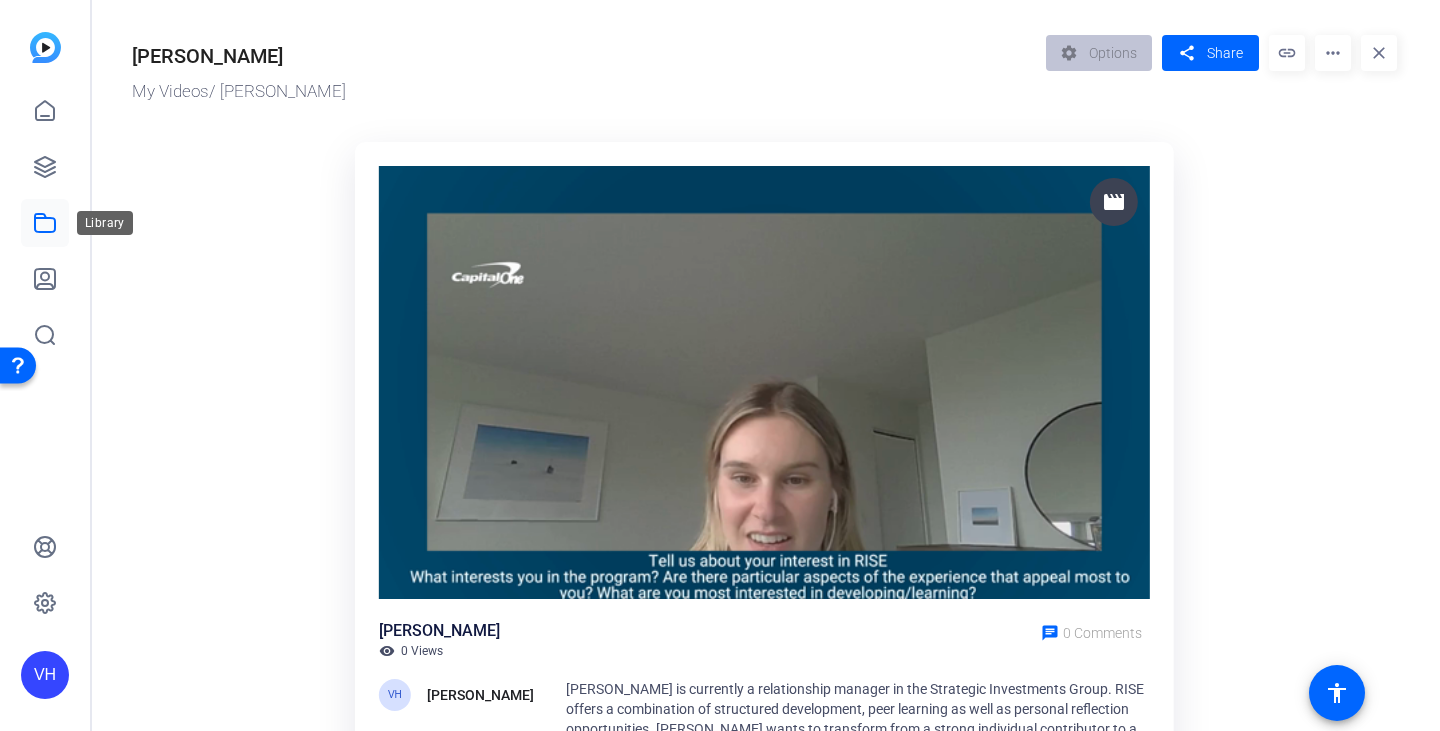 click 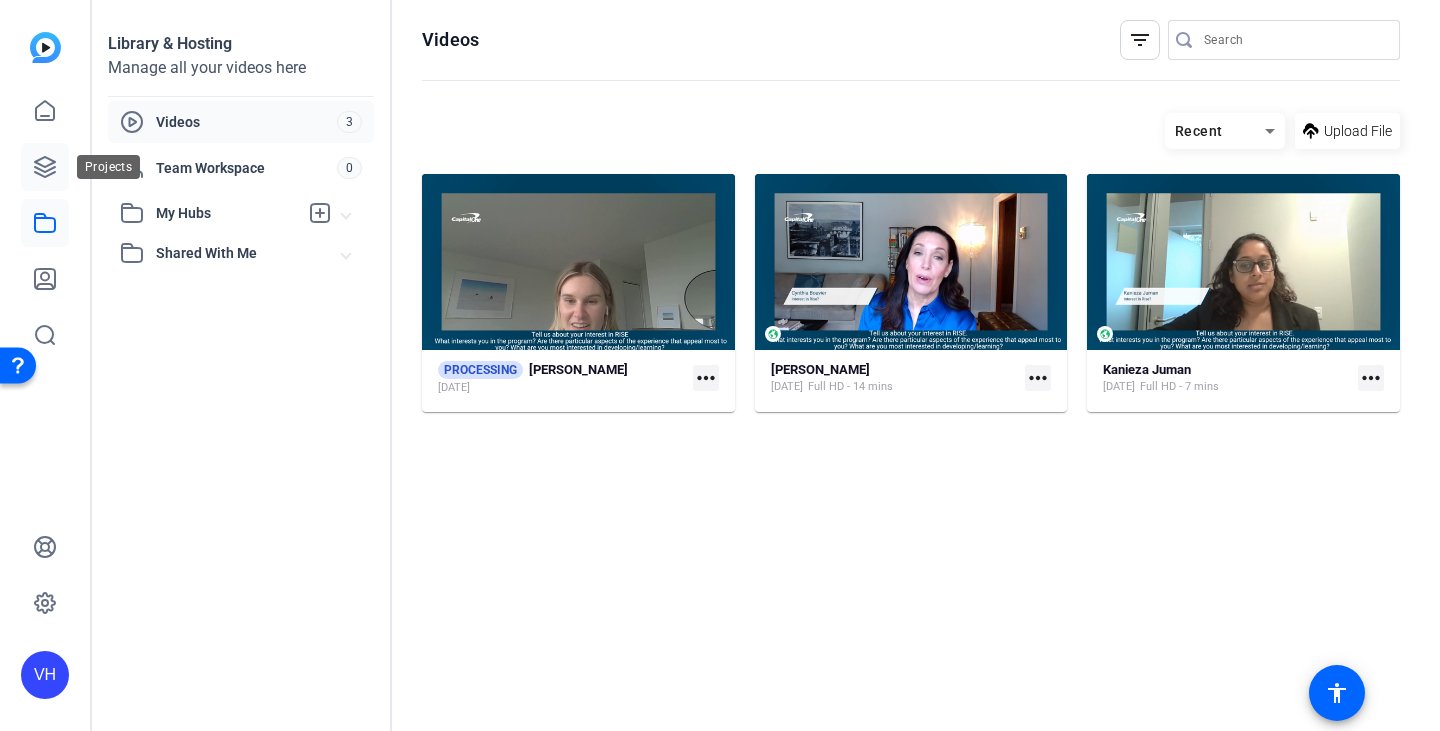 click 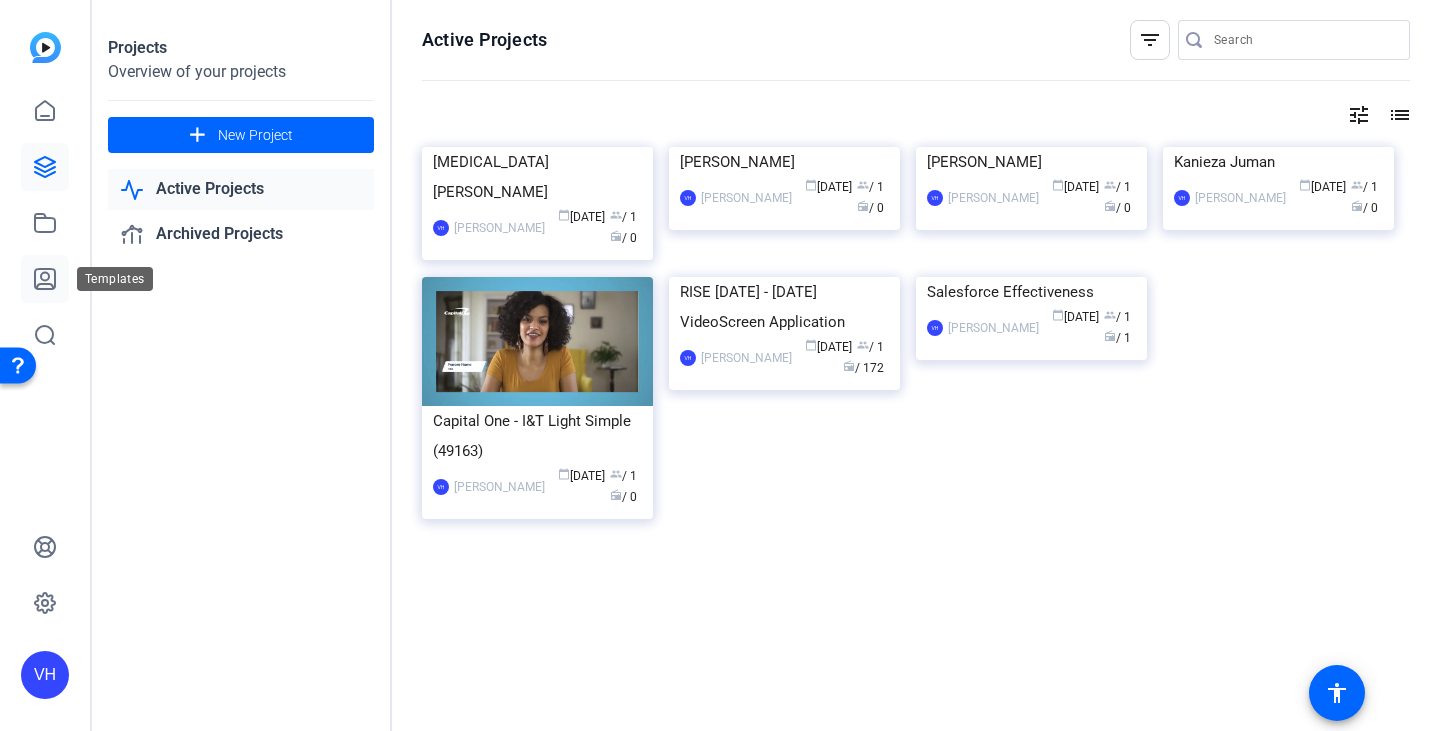 click 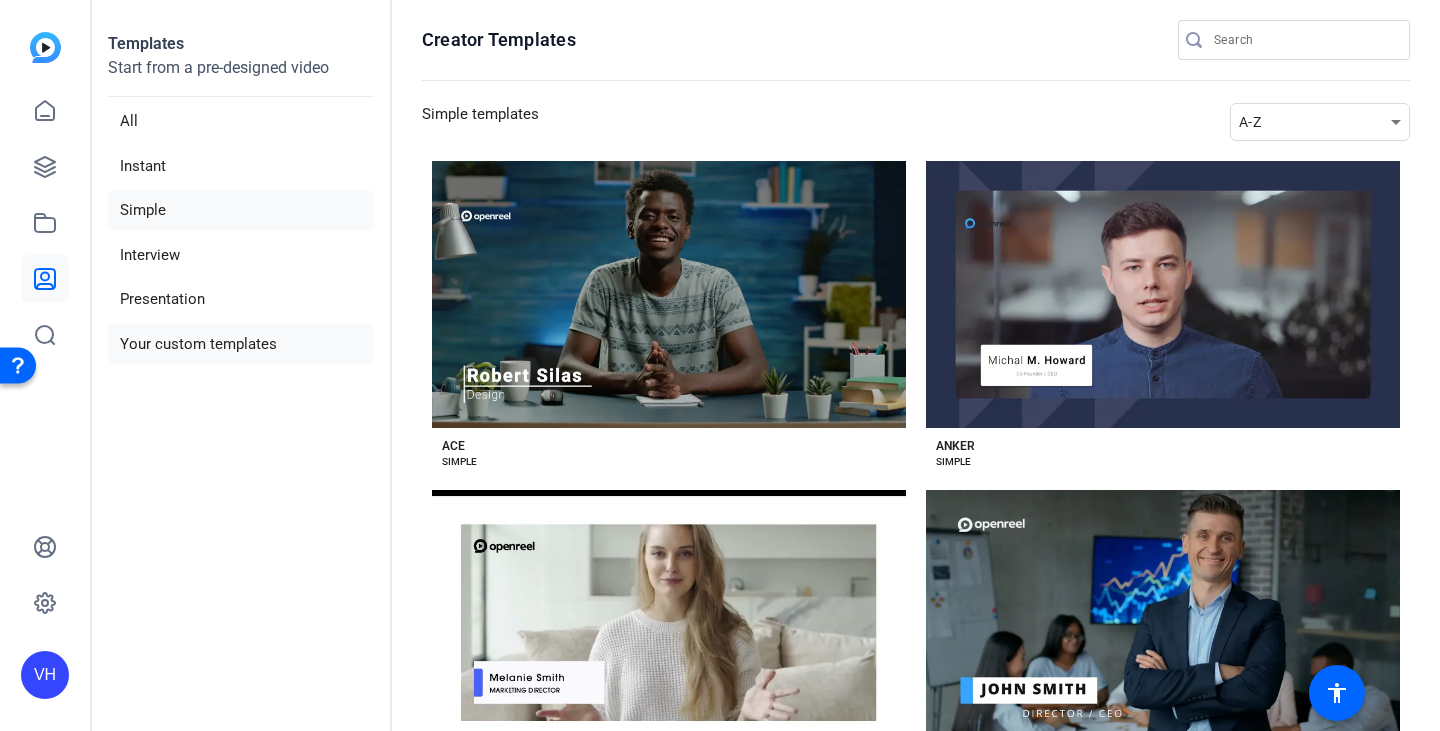 click on "Your custom templates" 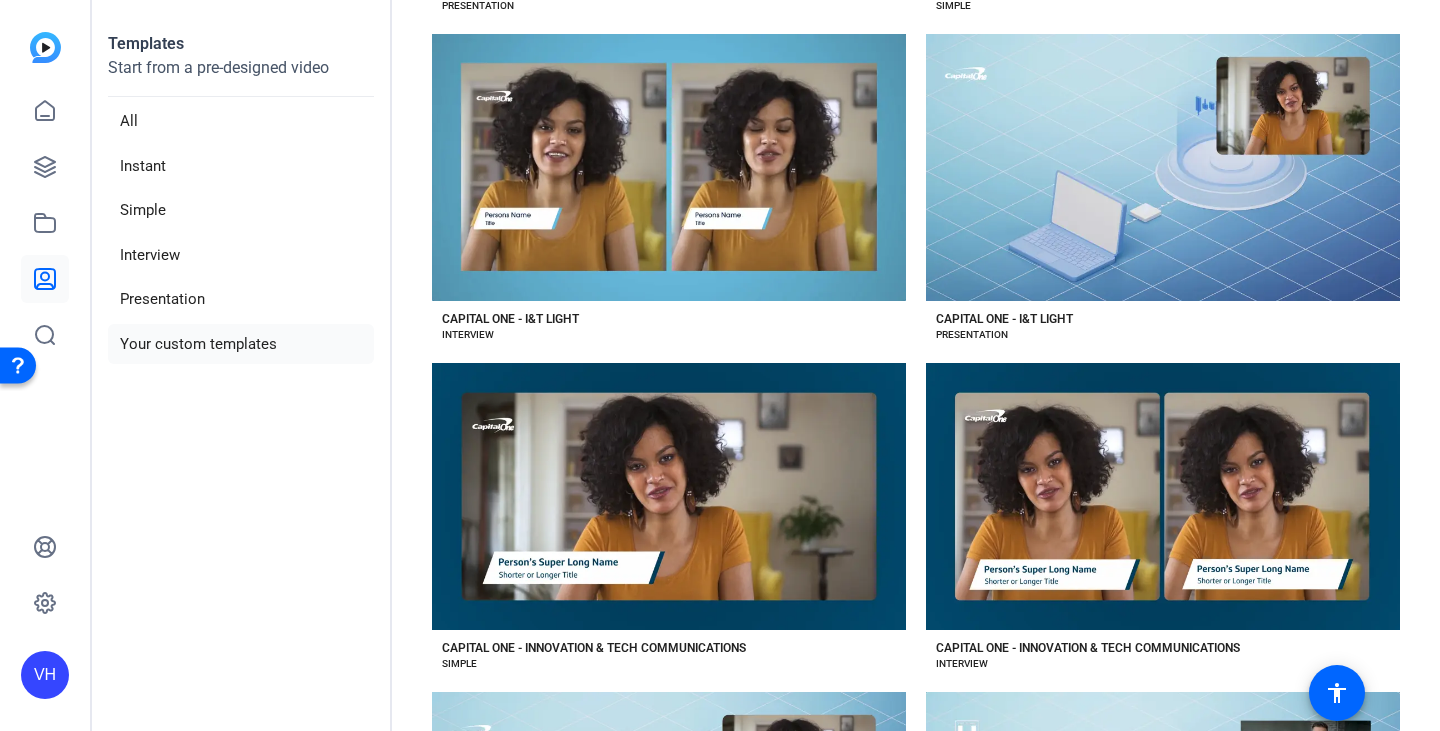 scroll, scrollTop: 800, scrollLeft: 0, axis: vertical 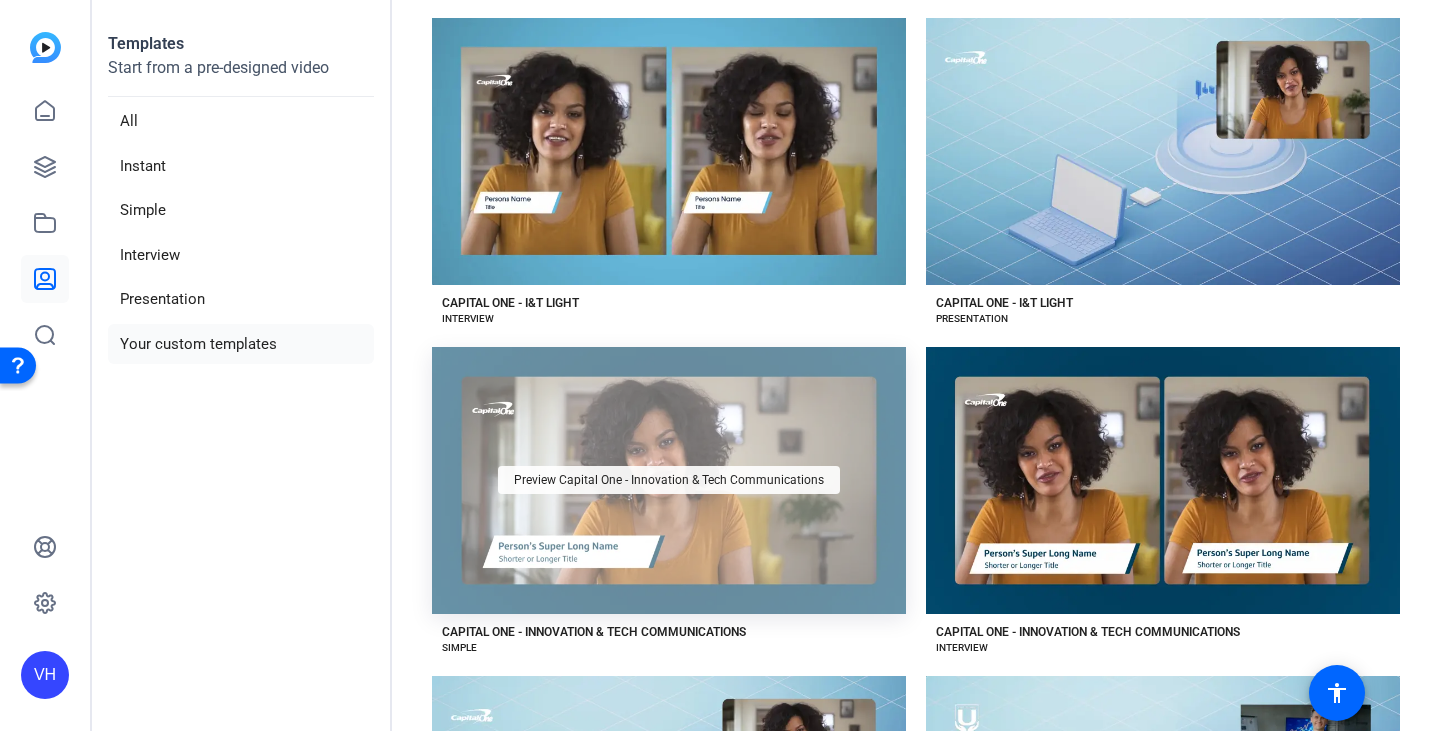 click on "Preview Capital One - Innovation & Tech Communications" 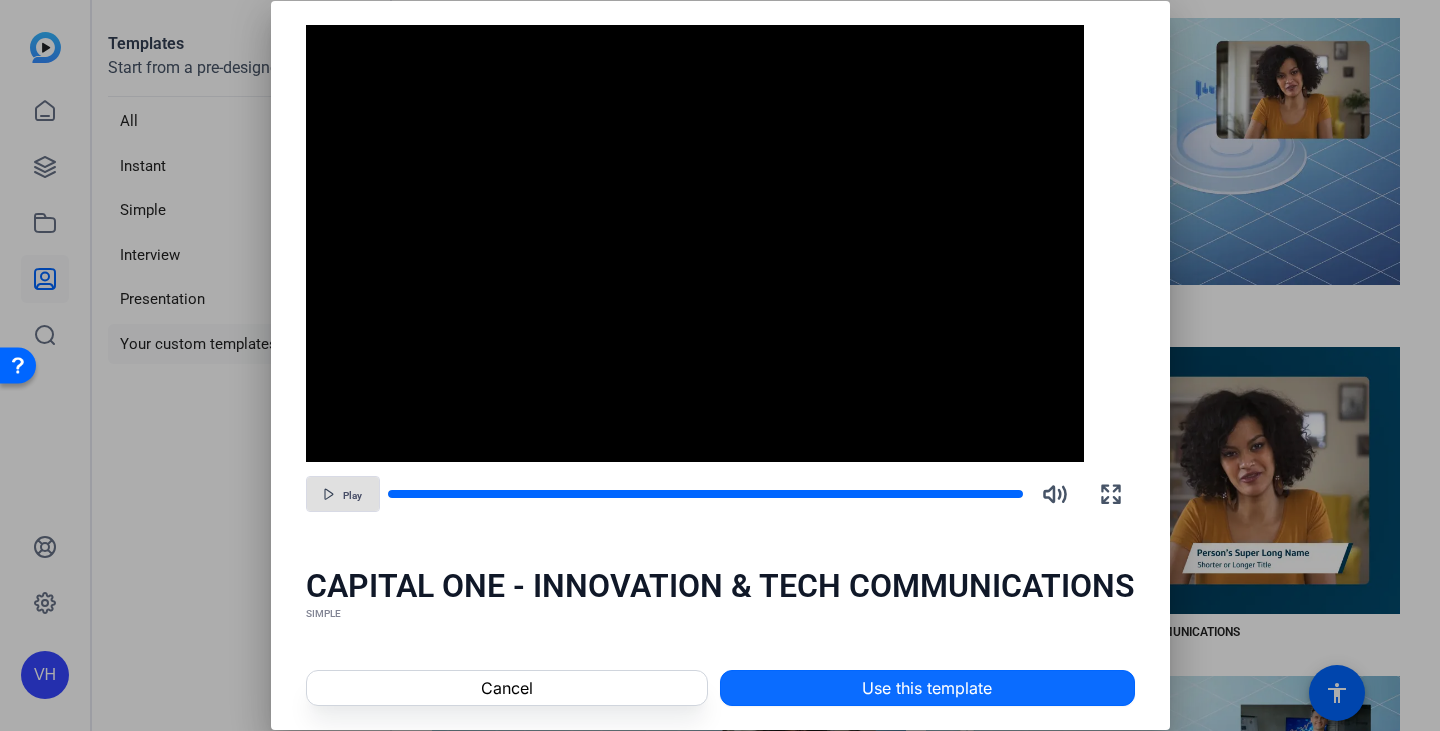 click on "Use this template" at bounding box center [927, 688] 